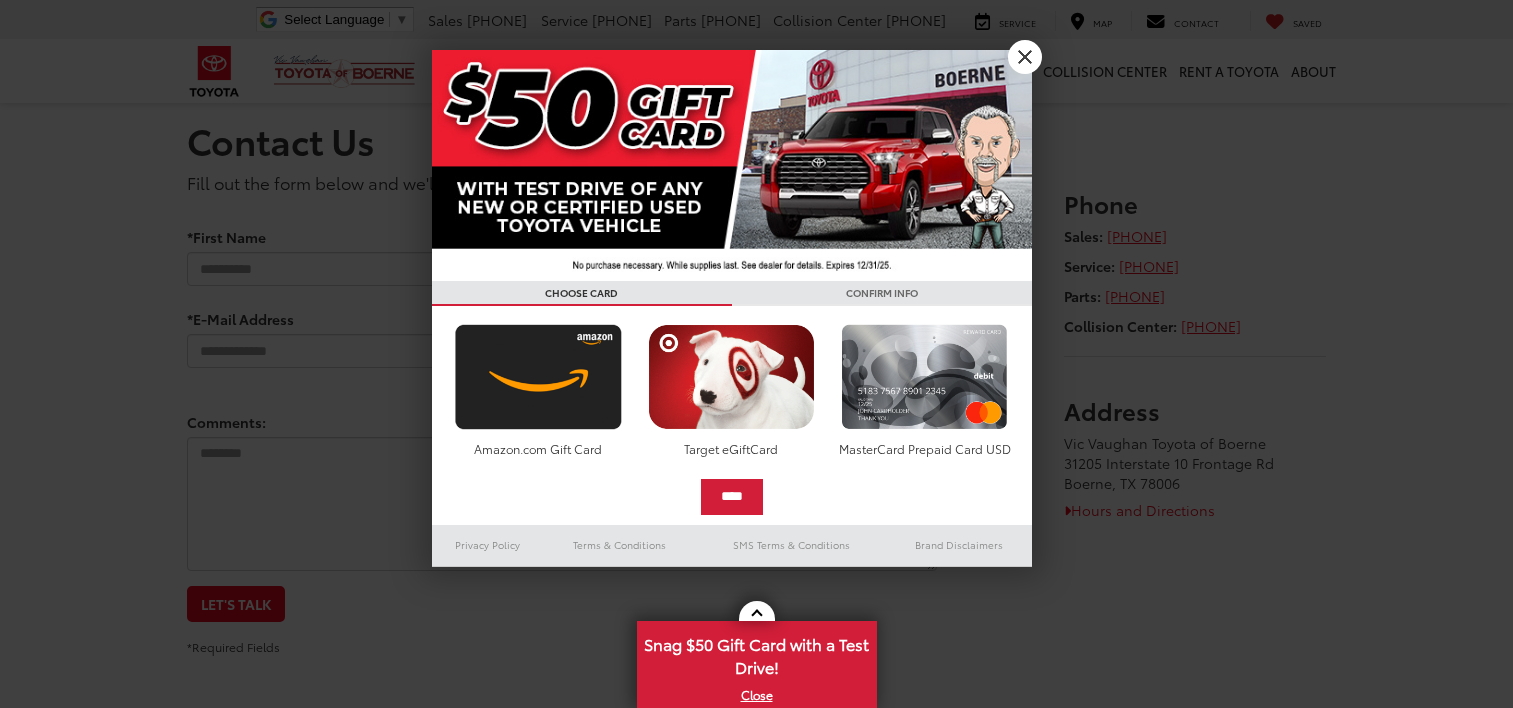 scroll, scrollTop: 0, scrollLeft: 0, axis: both 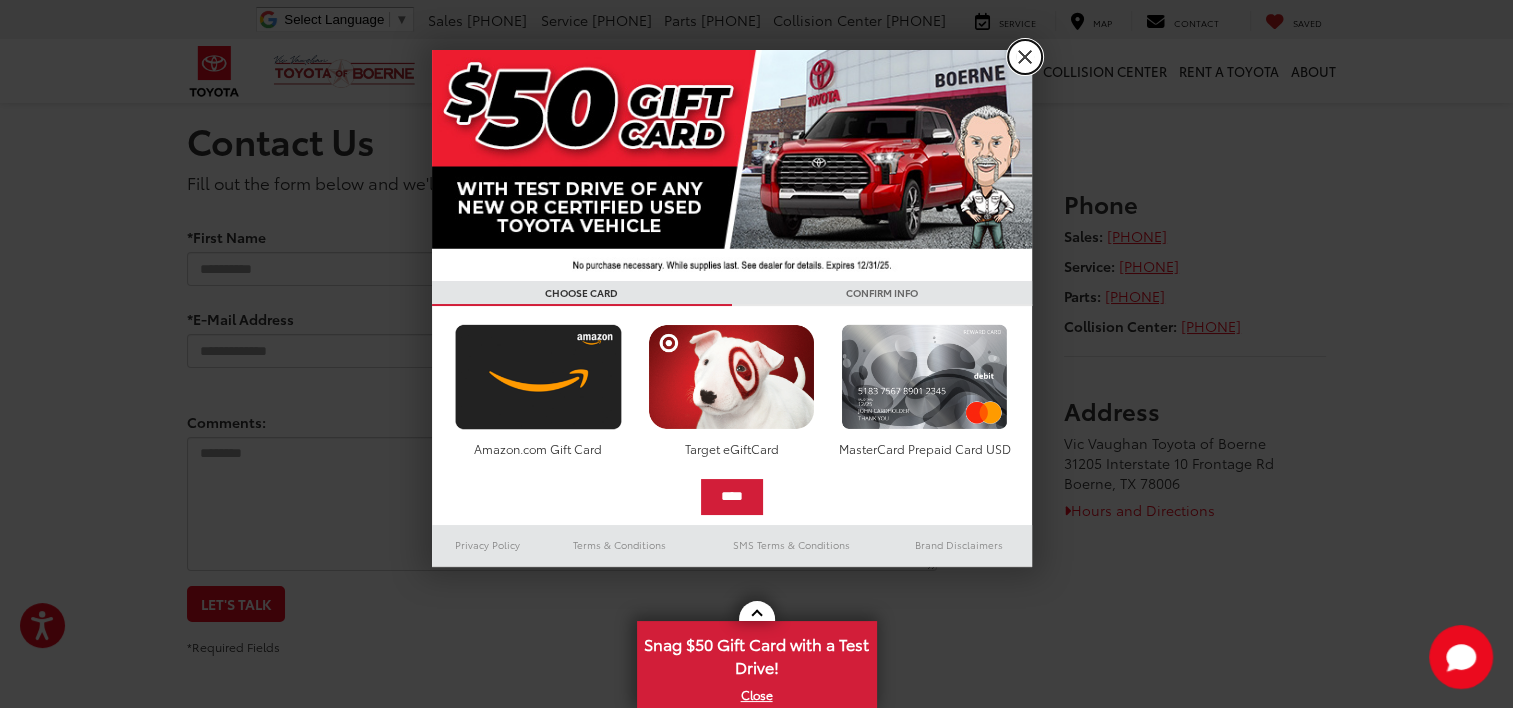 click on "X" at bounding box center [1025, 57] 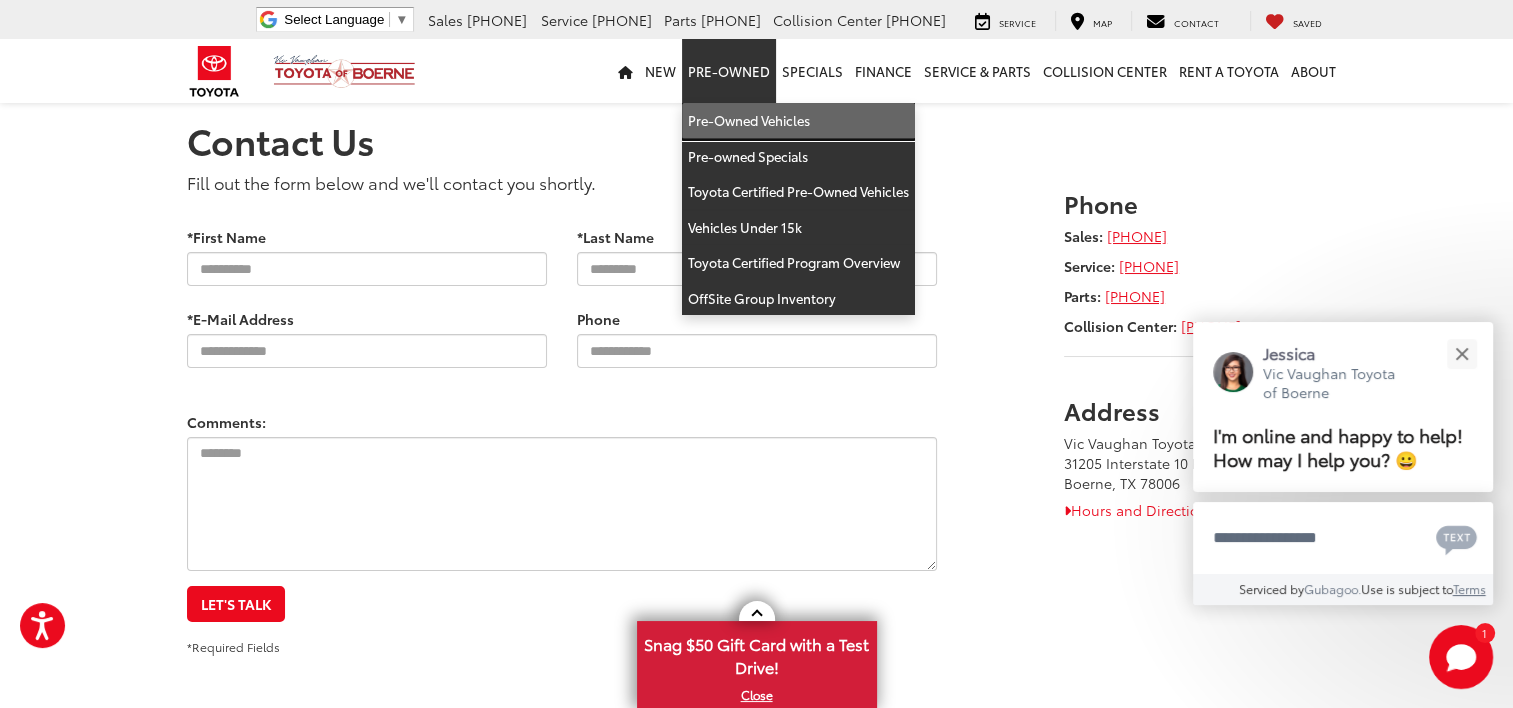 click on "Pre-Owned Vehicles" at bounding box center [798, 121] 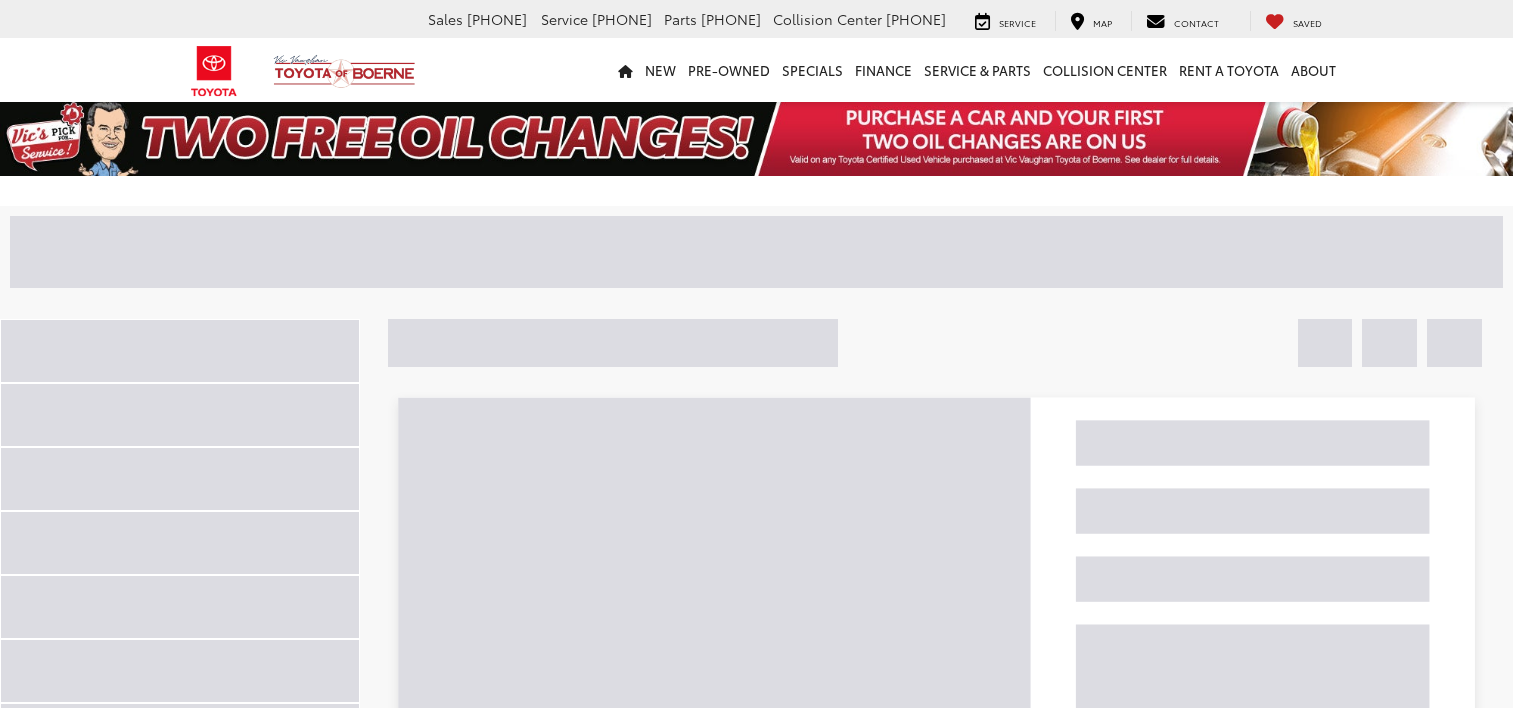 scroll, scrollTop: 0, scrollLeft: 0, axis: both 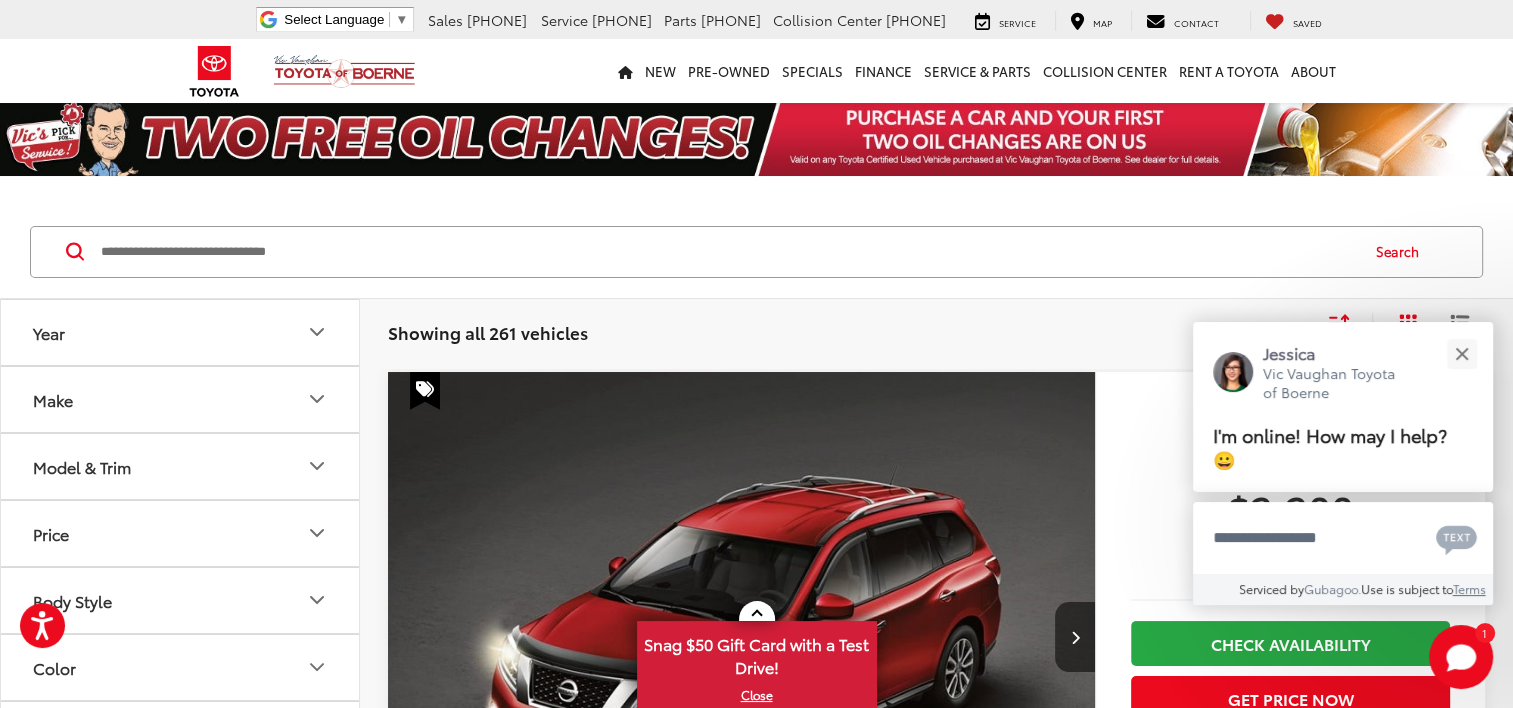 click 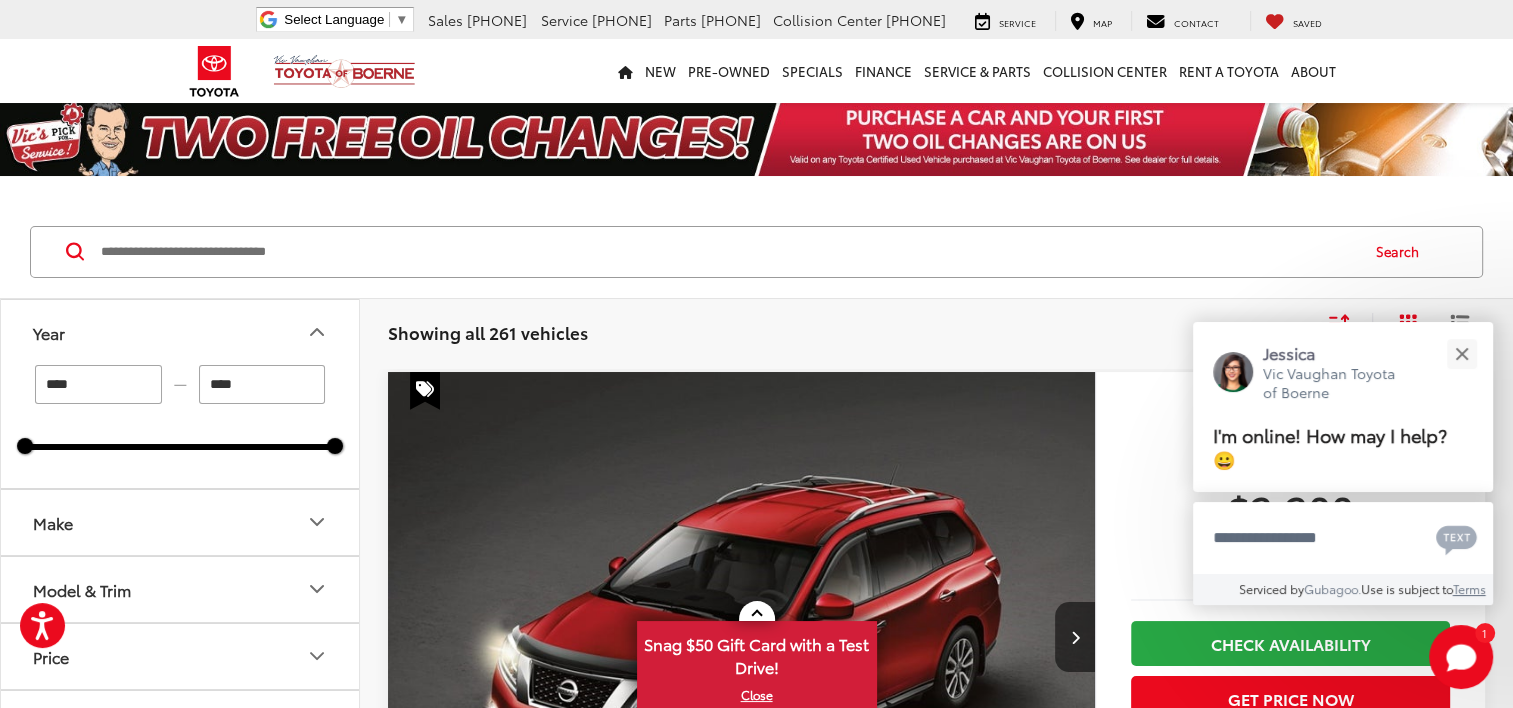 drag, startPoint x: 93, startPoint y: 386, endPoint x: 63, endPoint y: 380, distance: 30.594116 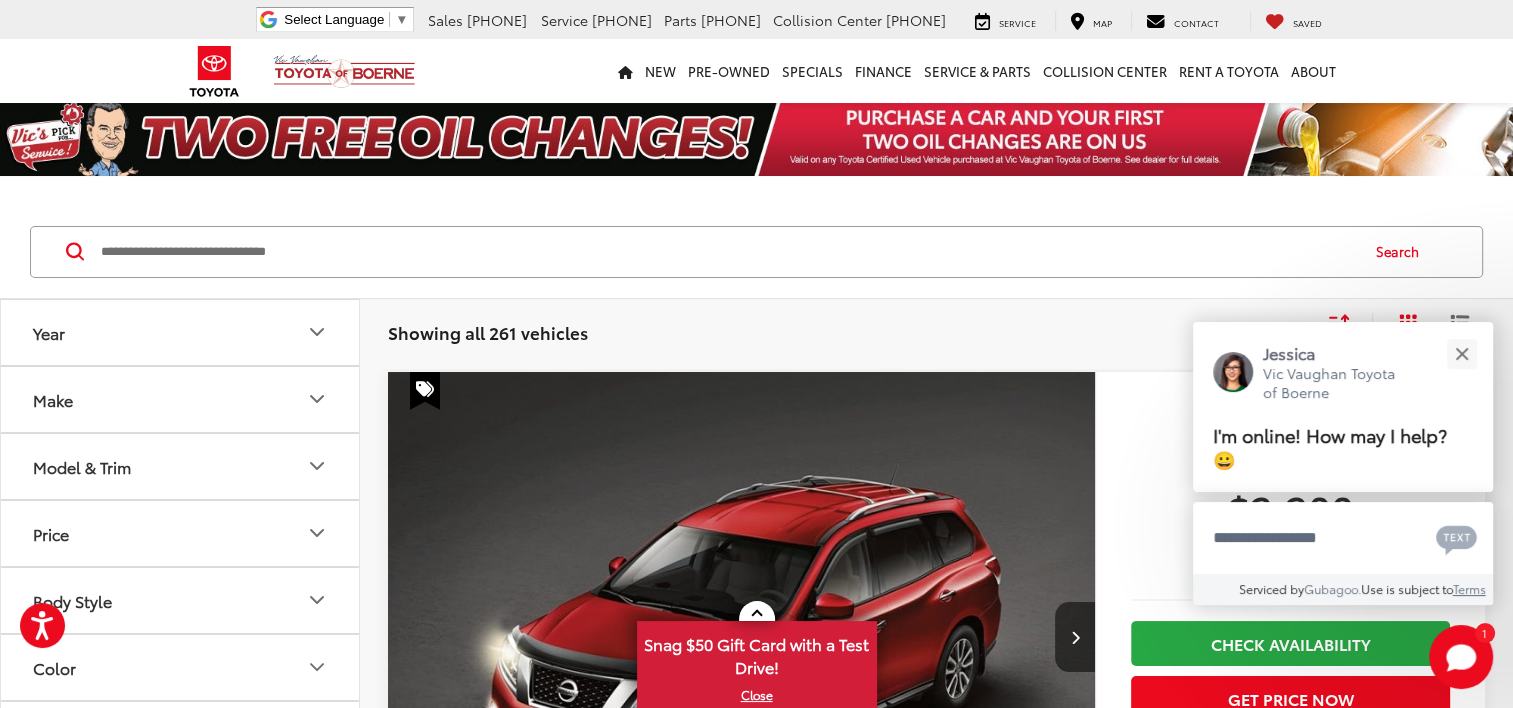 click on "Year" at bounding box center (181, 332) 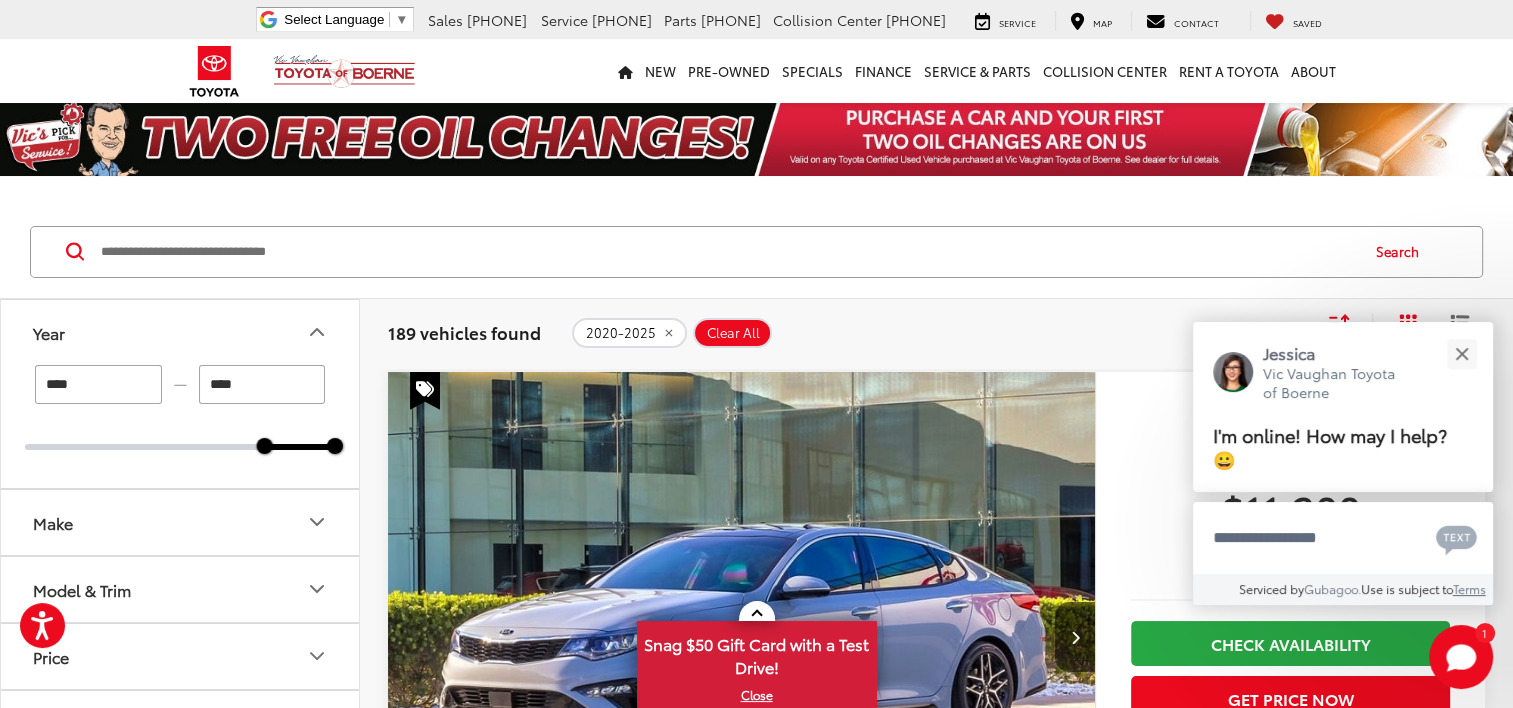 click on "Year" at bounding box center [181, 332] 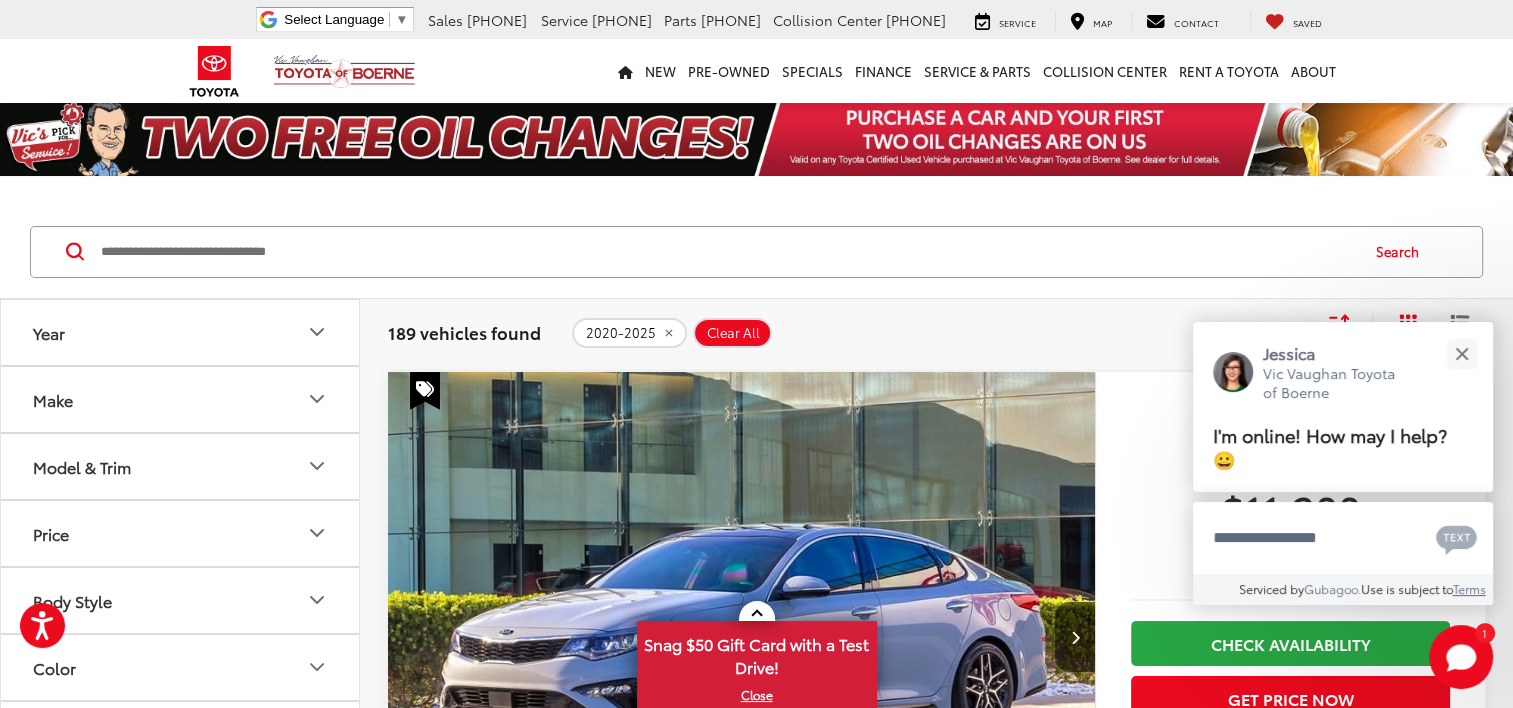 click on "Make" at bounding box center [181, 399] 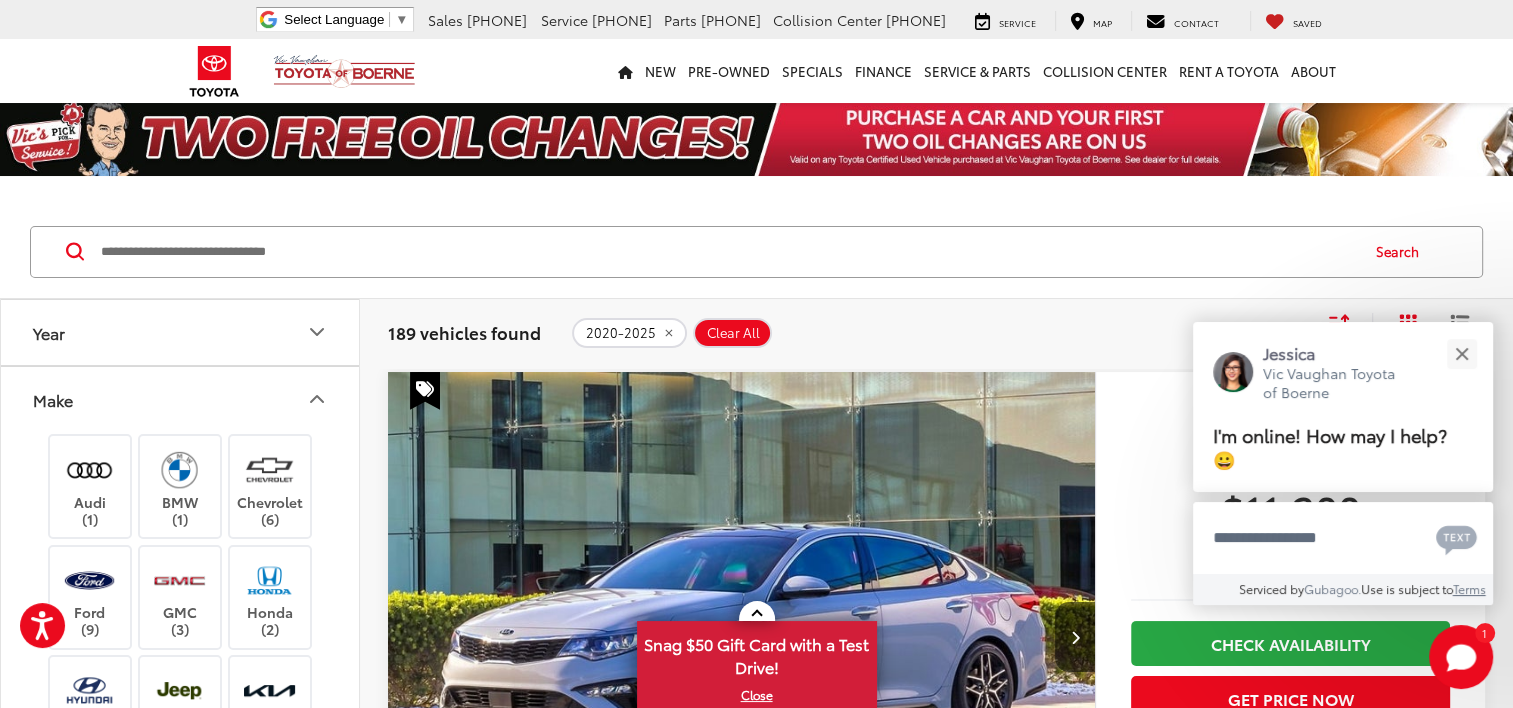 click on "Make" at bounding box center [181, 399] 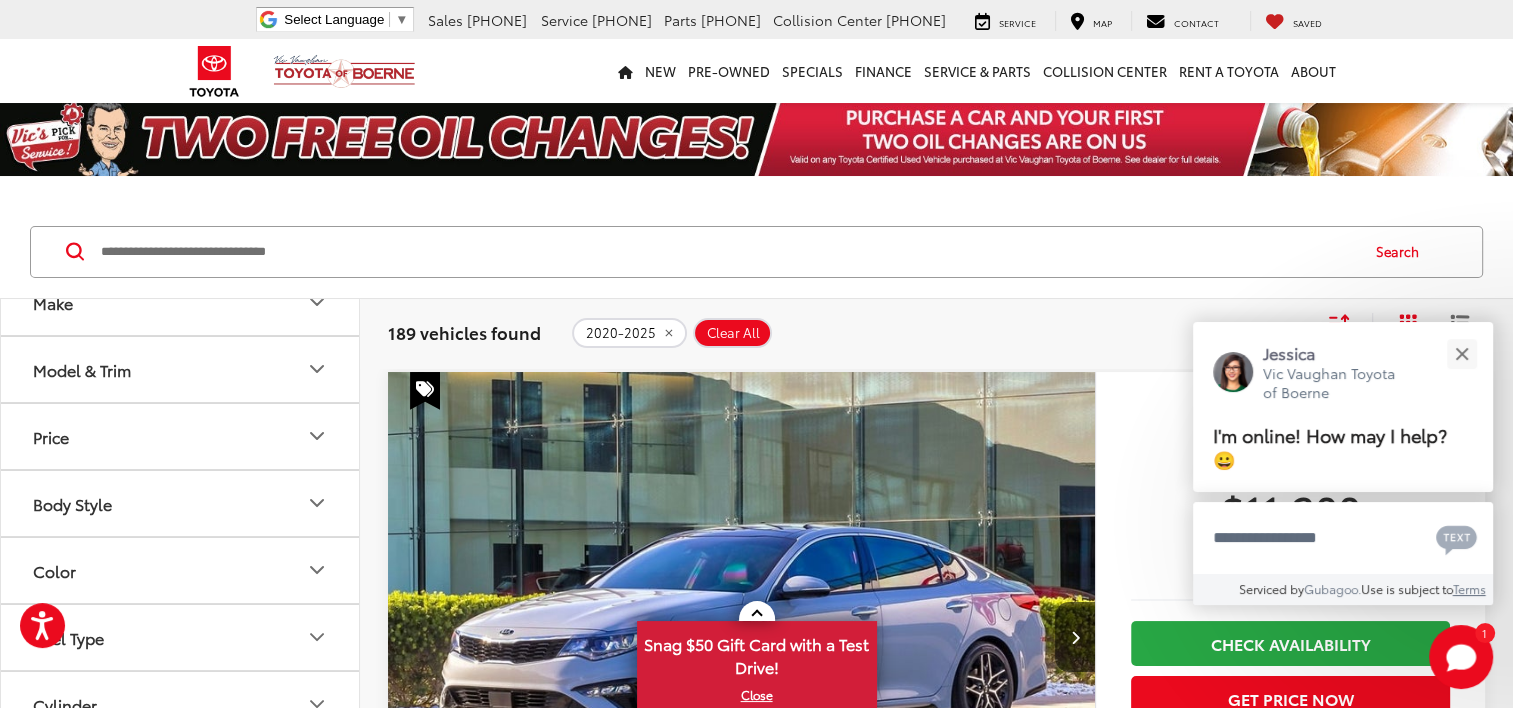 scroll, scrollTop: 100, scrollLeft: 0, axis: vertical 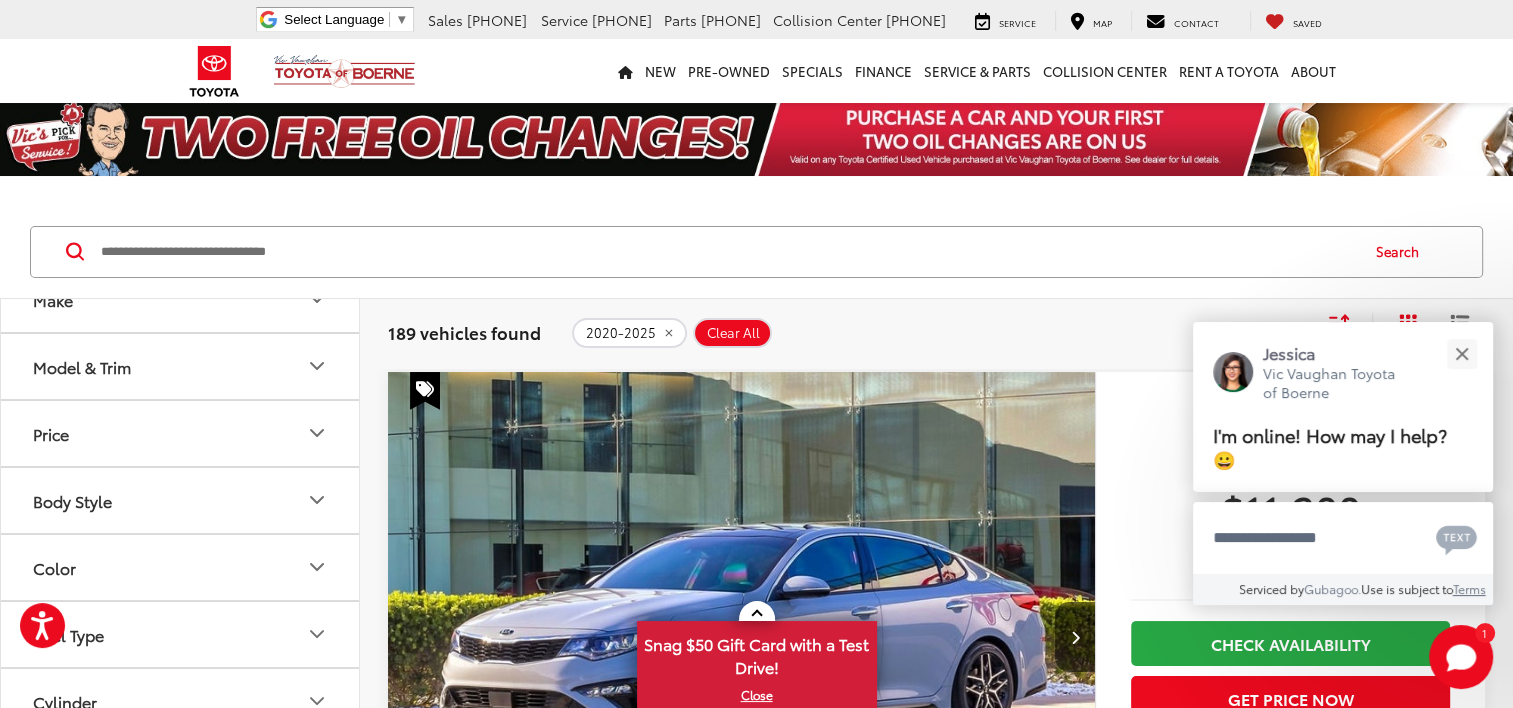 click on "Price" at bounding box center (181, 433) 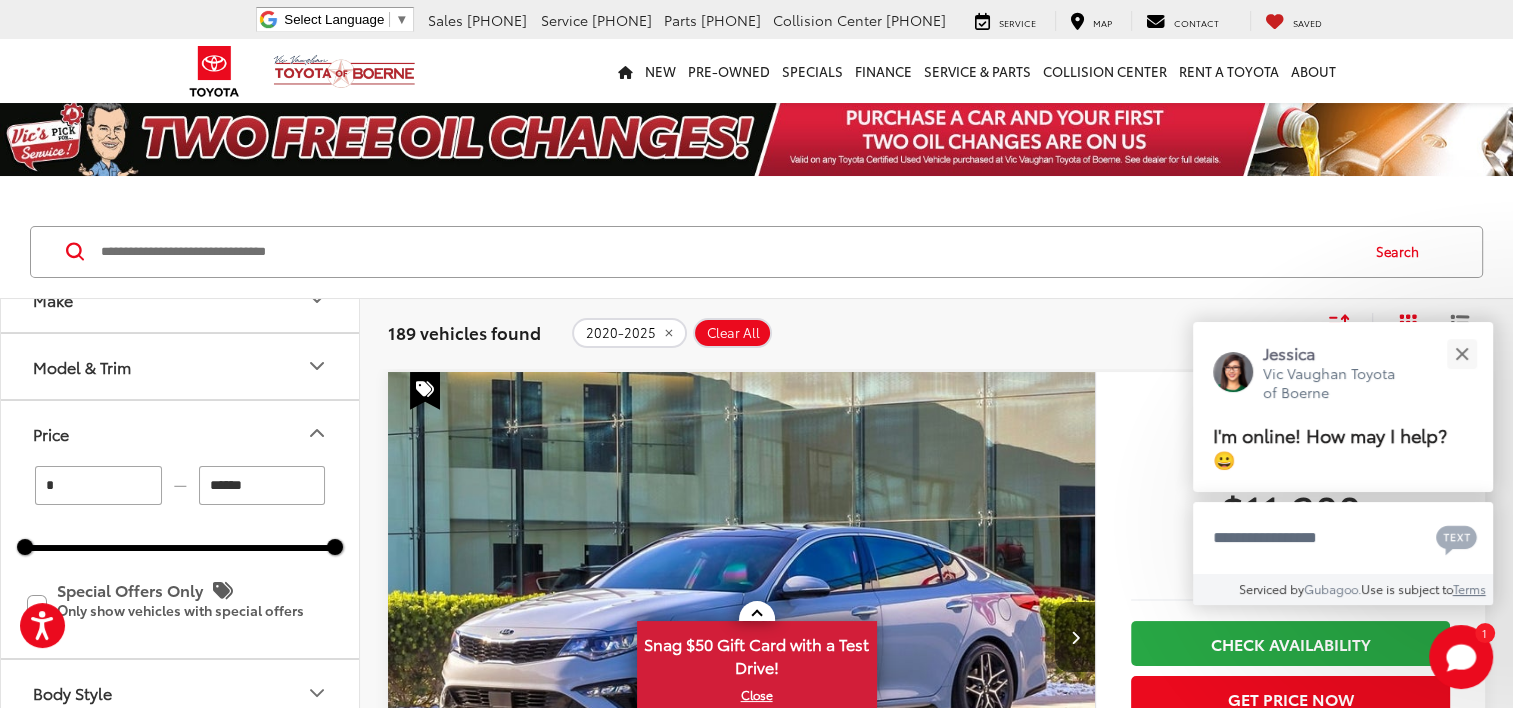 drag, startPoint x: 274, startPoint y: 492, endPoint x: 199, endPoint y: 488, distance: 75.10659 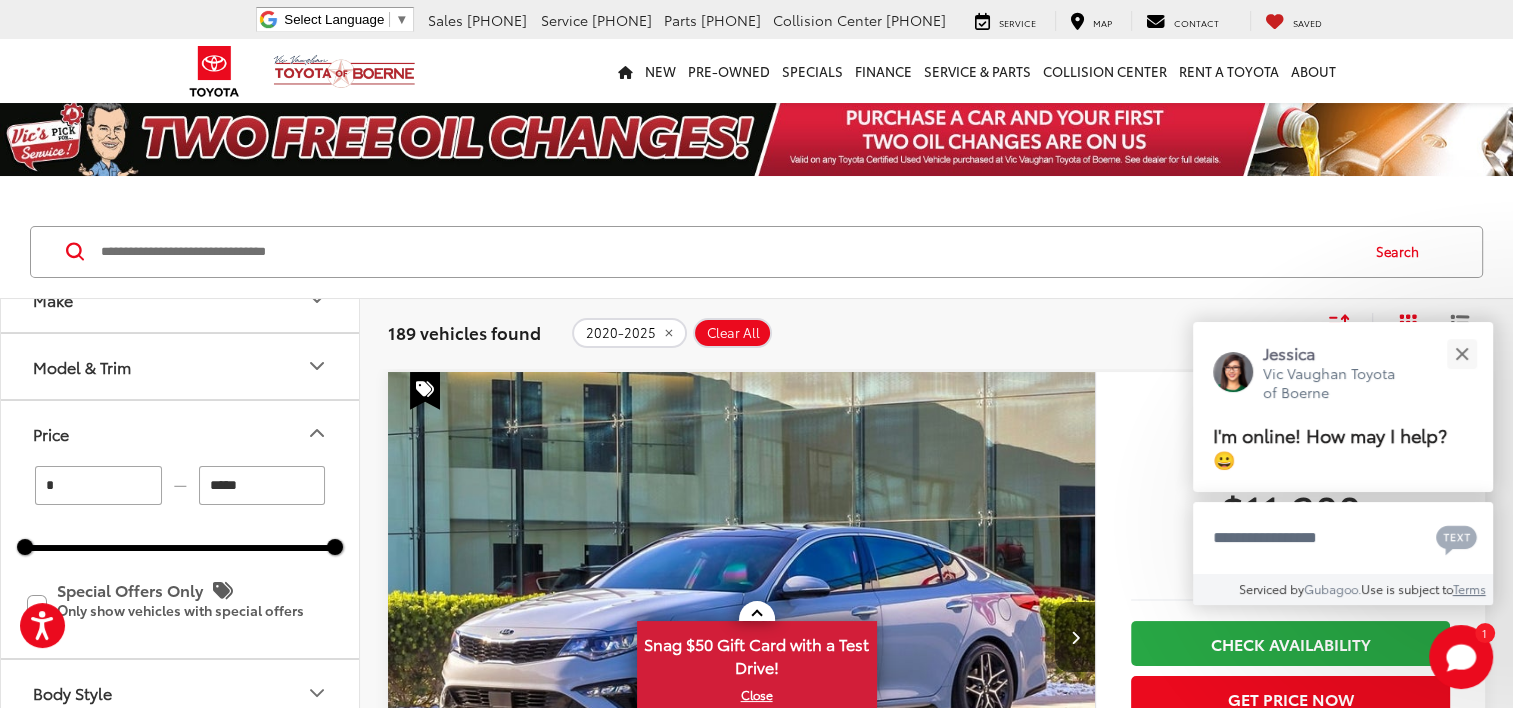 type on "*****" 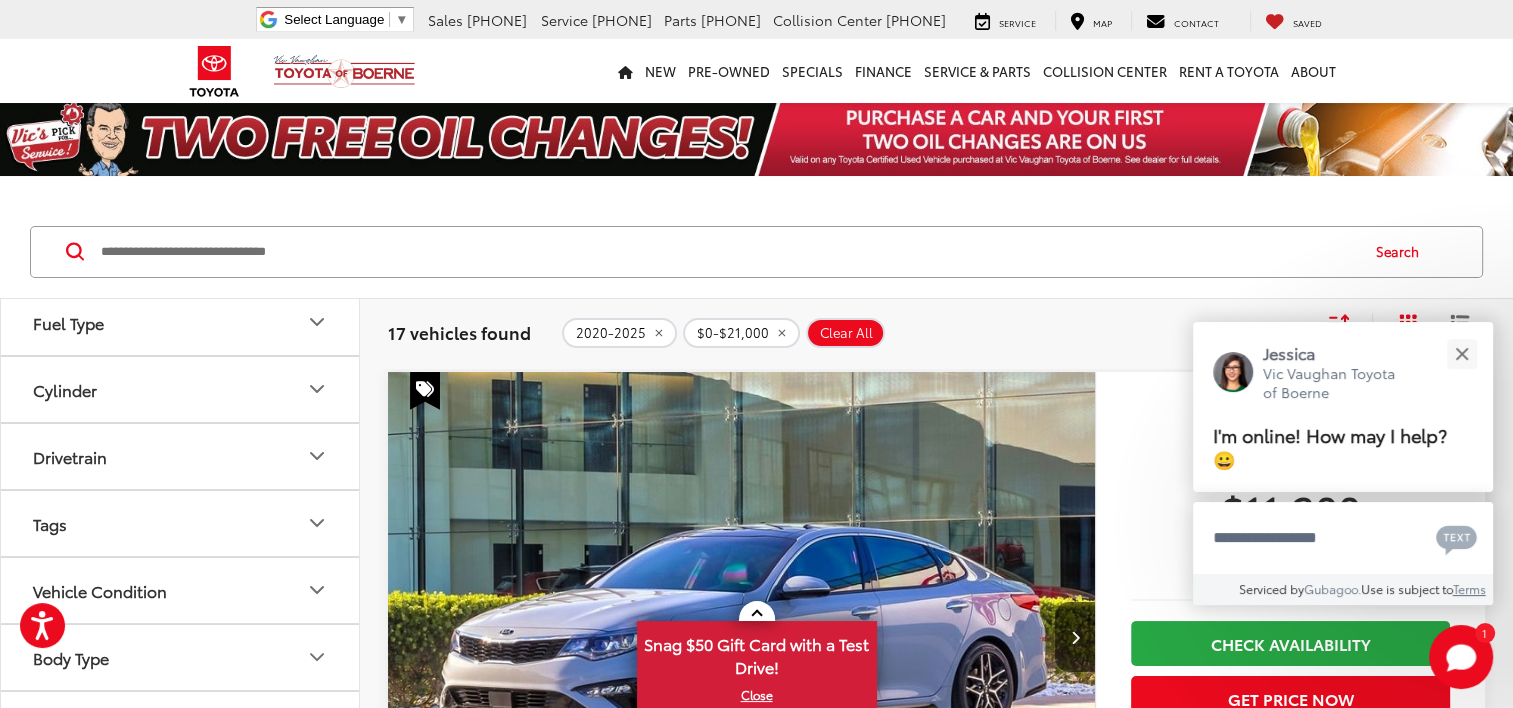 scroll, scrollTop: 436, scrollLeft: 0, axis: vertical 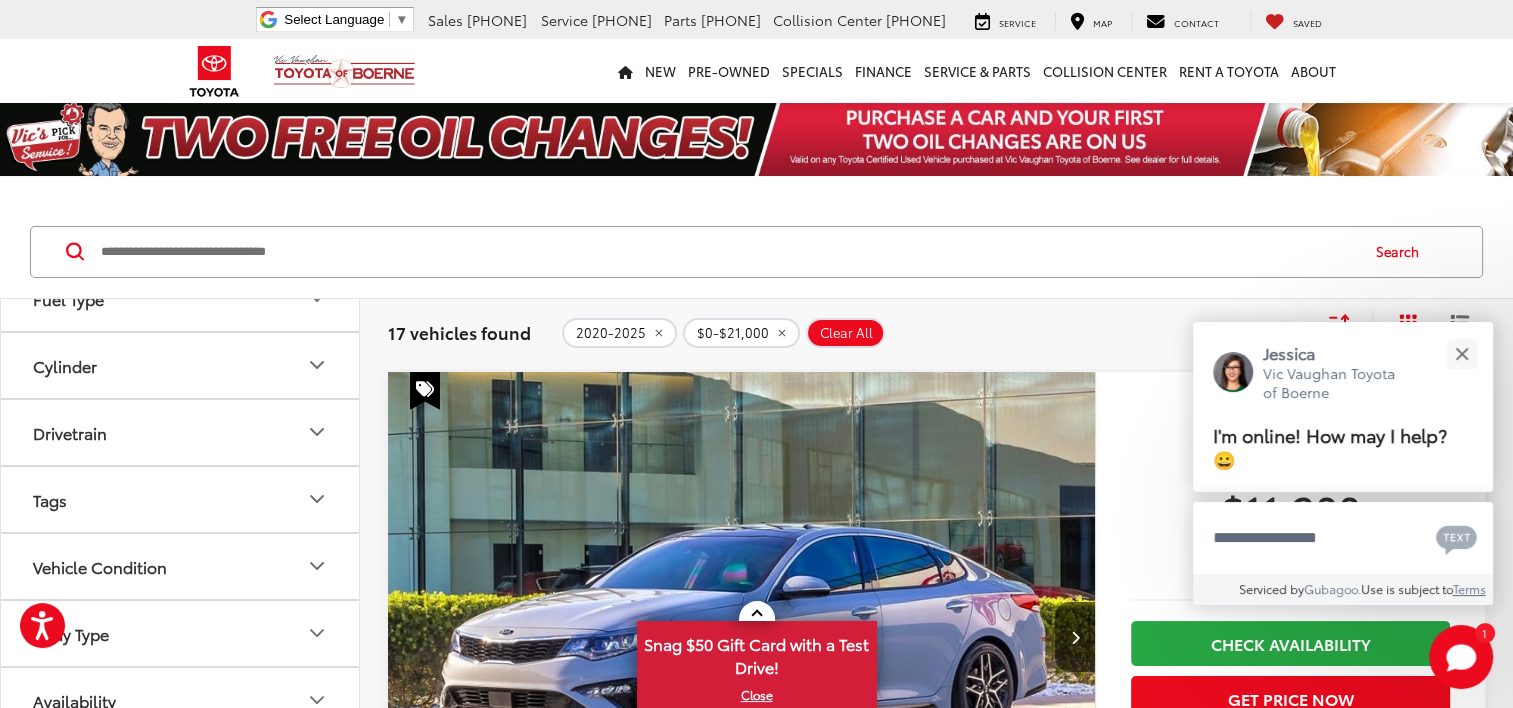 click on "Vehicle Condition" at bounding box center (100, 566) 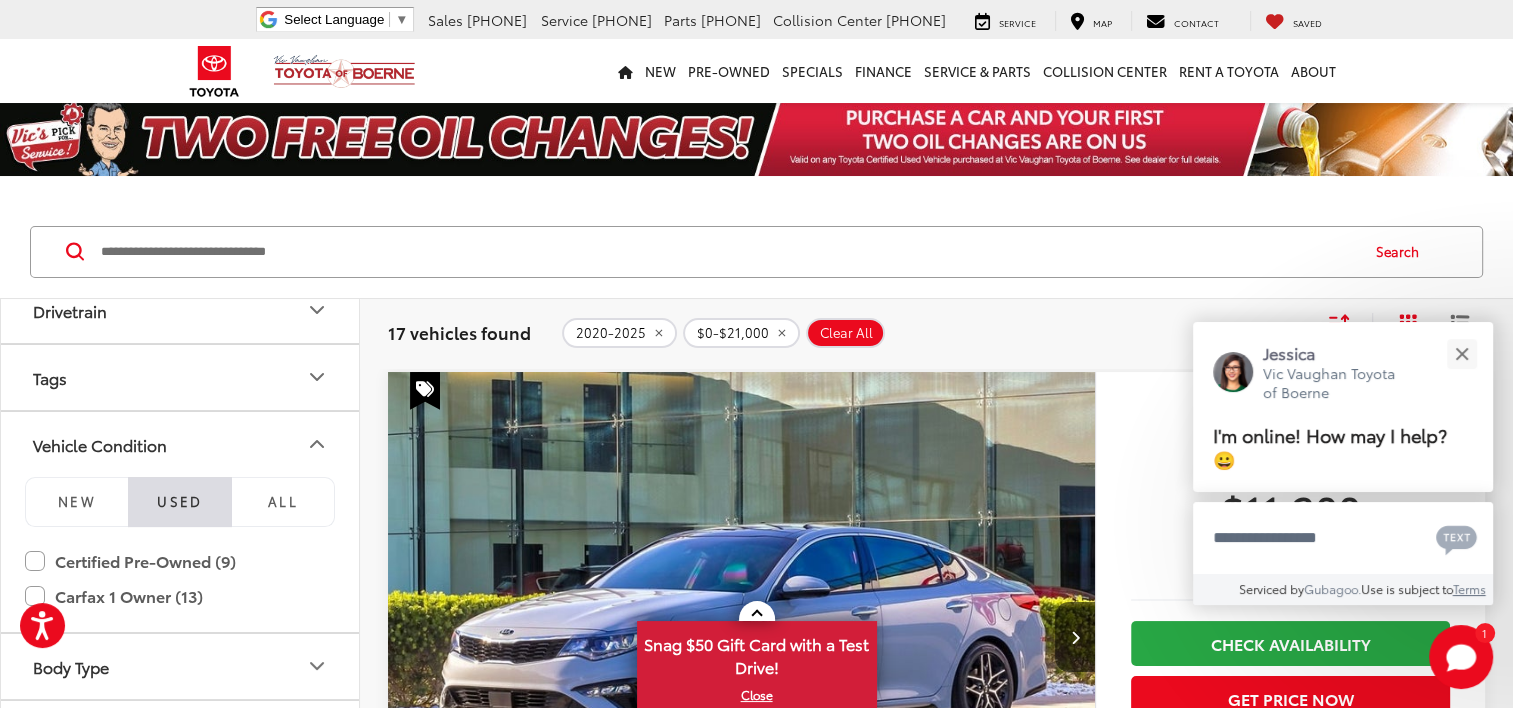 scroll, scrollTop: 592, scrollLeft: 0, axis: vertical 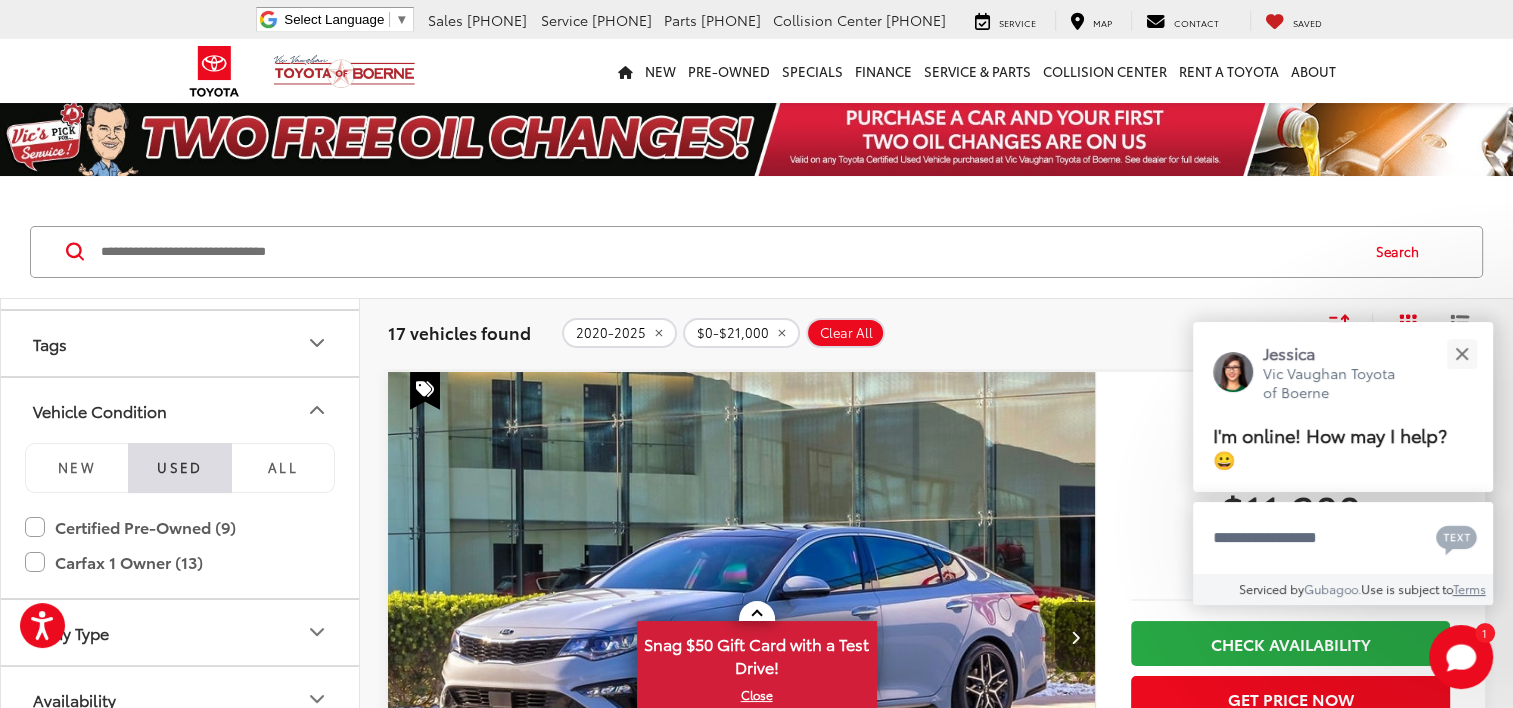 click on "Vehicle Condition" at bounding box center [100, 410] 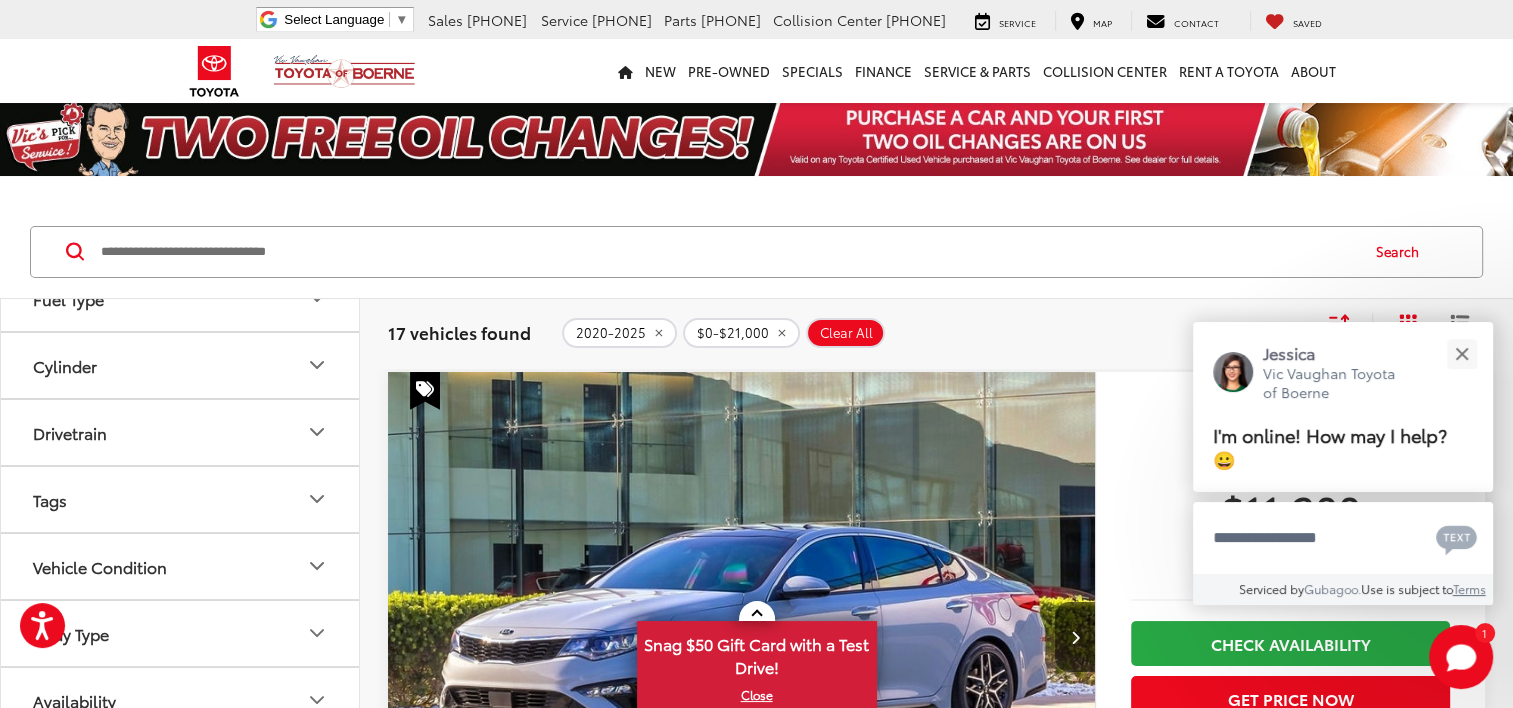 click on "Body Type" at bounding box center (181, 633) 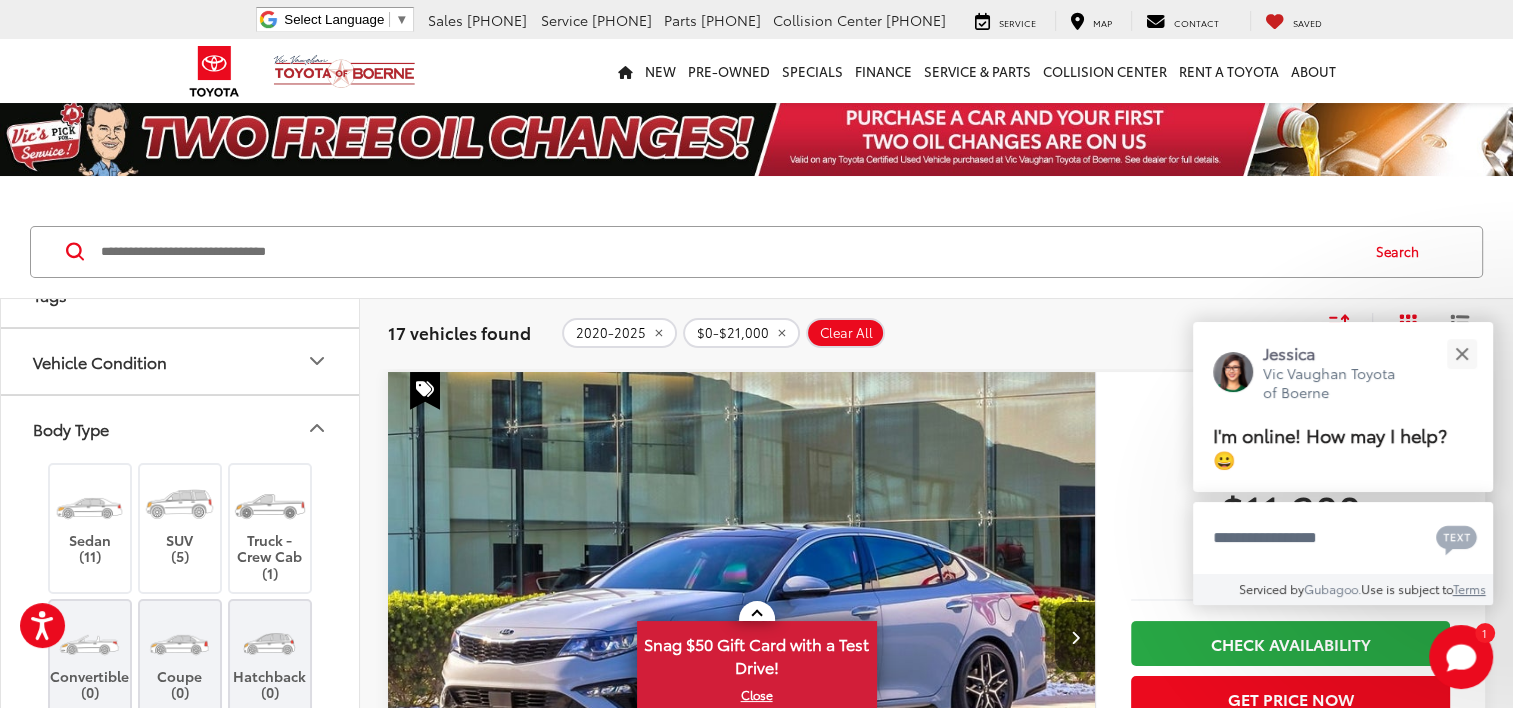scroll, scrollTop: 736, scrollLeft: 0, axis: vertical 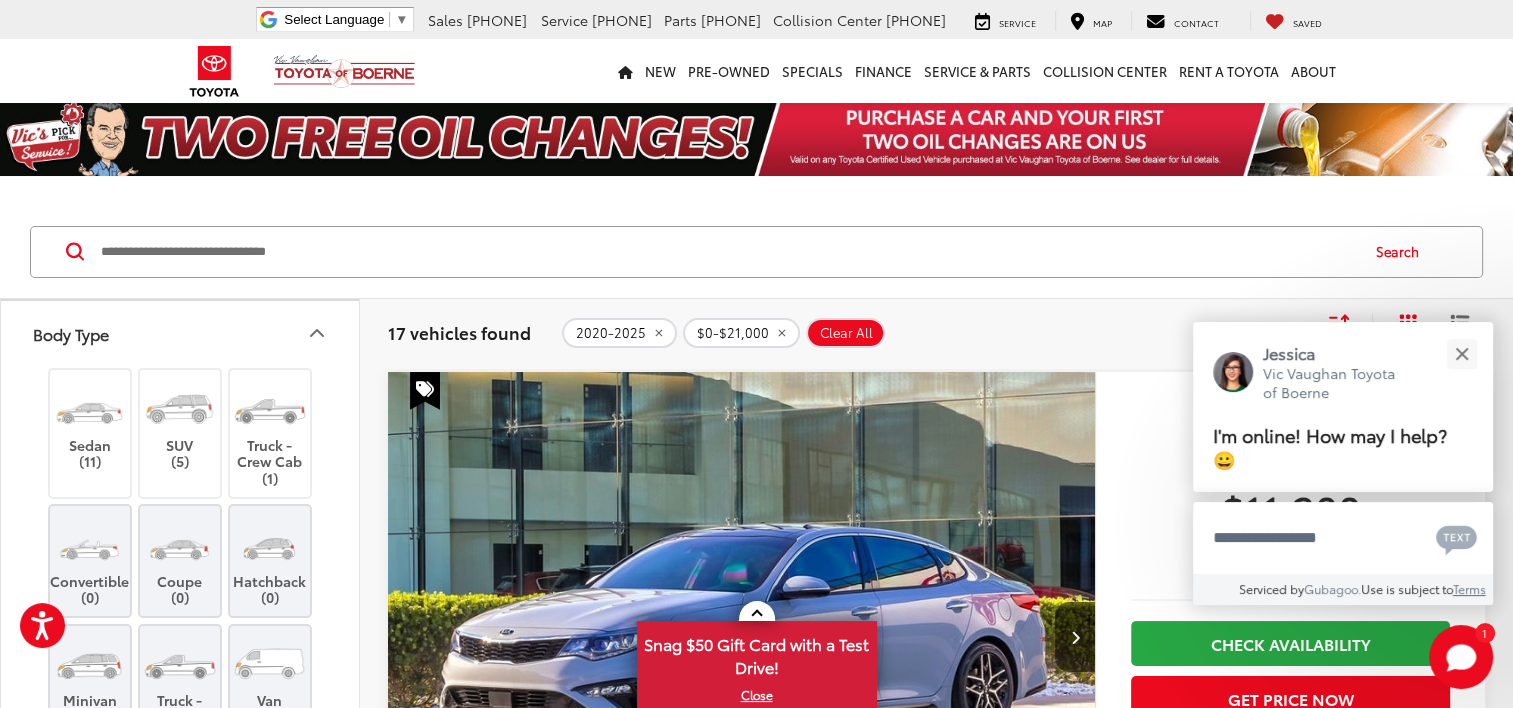 click on "Body Type" at bounding box center [71, 333] 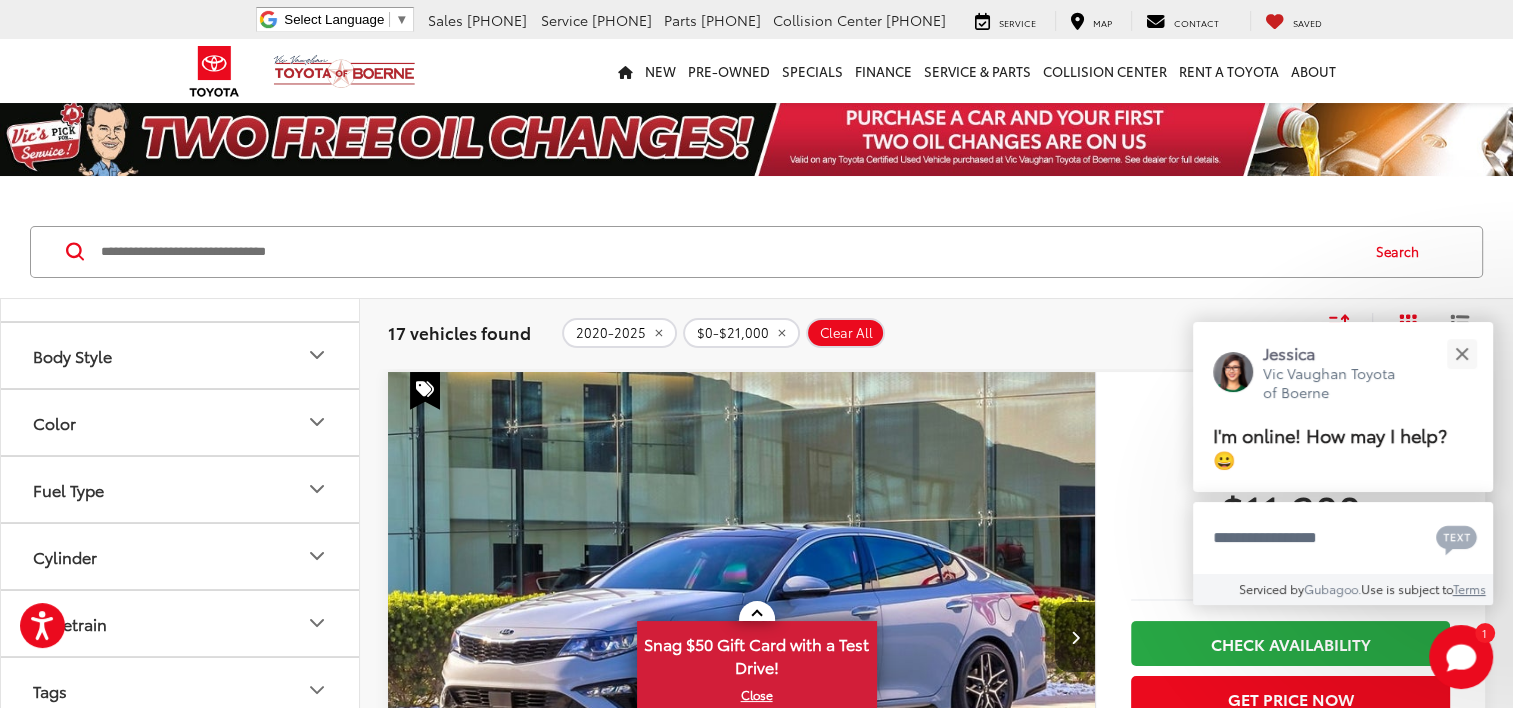 scroll, scrollTop: 0, scrollLeft: 0, axis: both 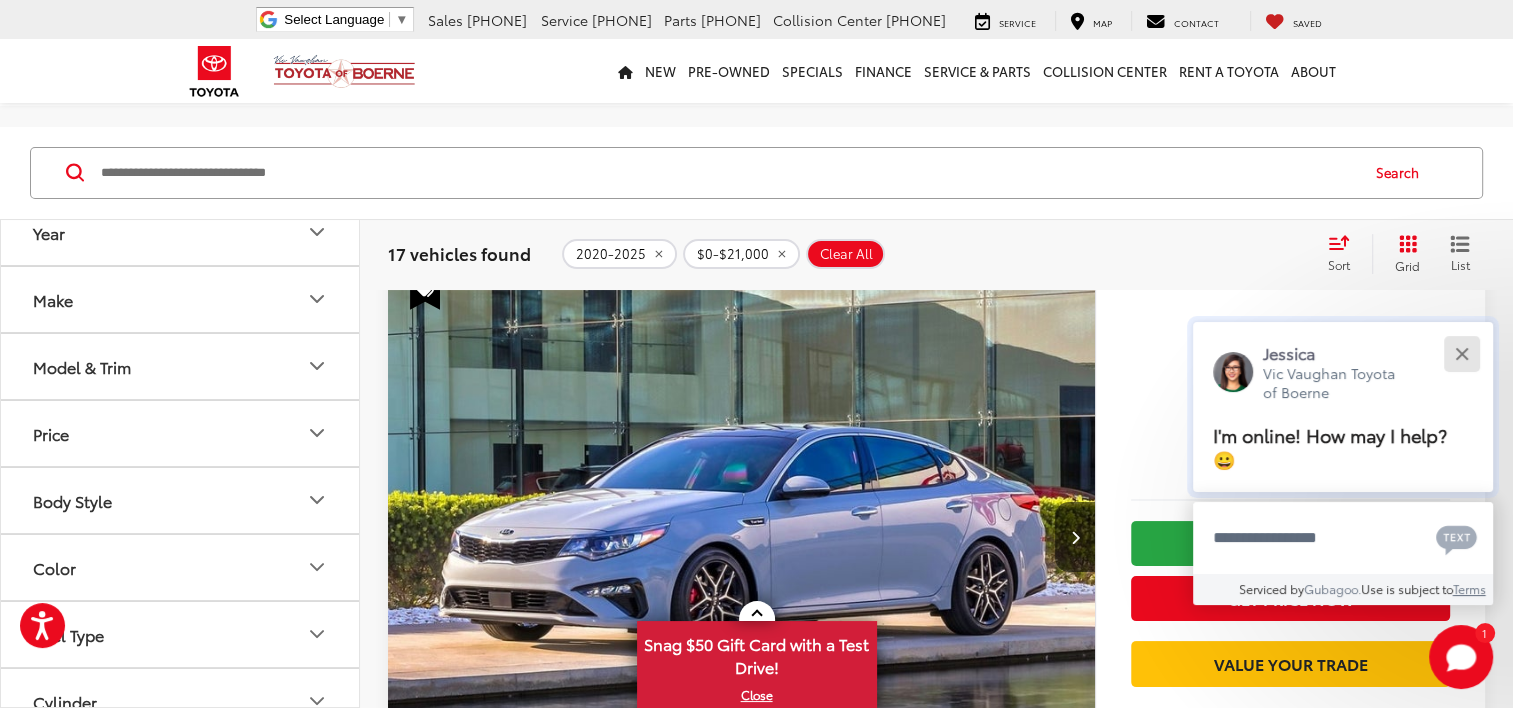 click at bounding box center (1461, 353) 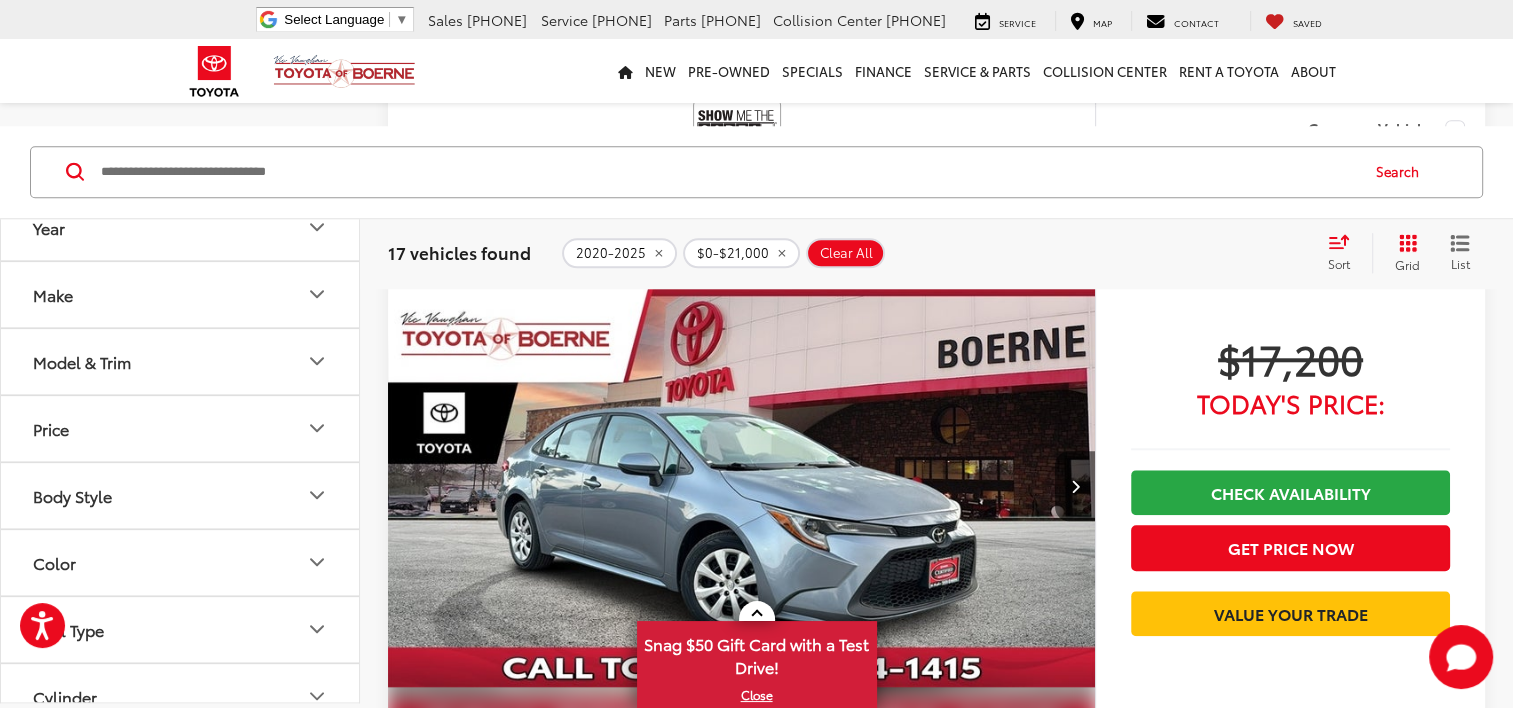 scroll, scrollTop: 1900, scrollLeft: 0, axis: vertical 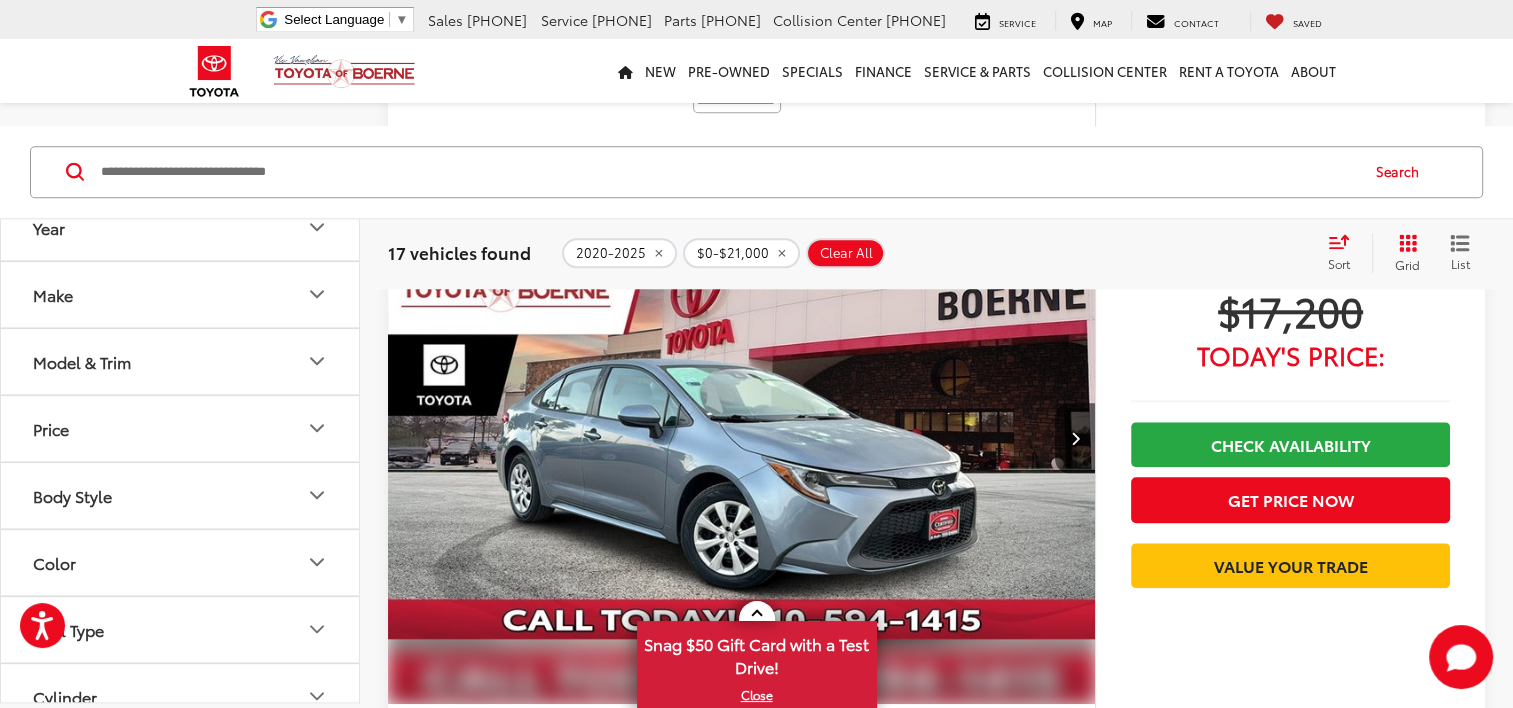 click on "Make" at bounding box center (181, 294) 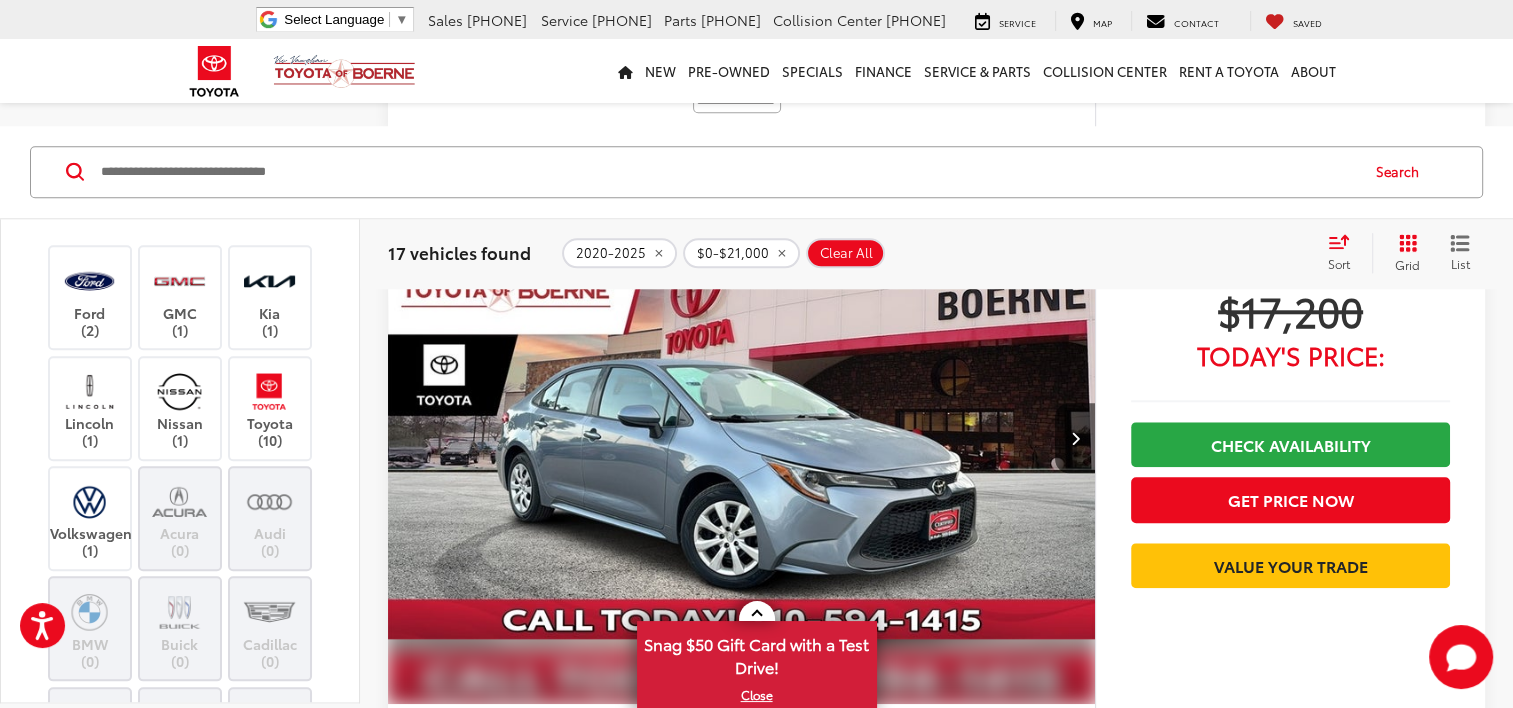 scroll, scrollTop: 0, scrollLeft: 0, axis: both 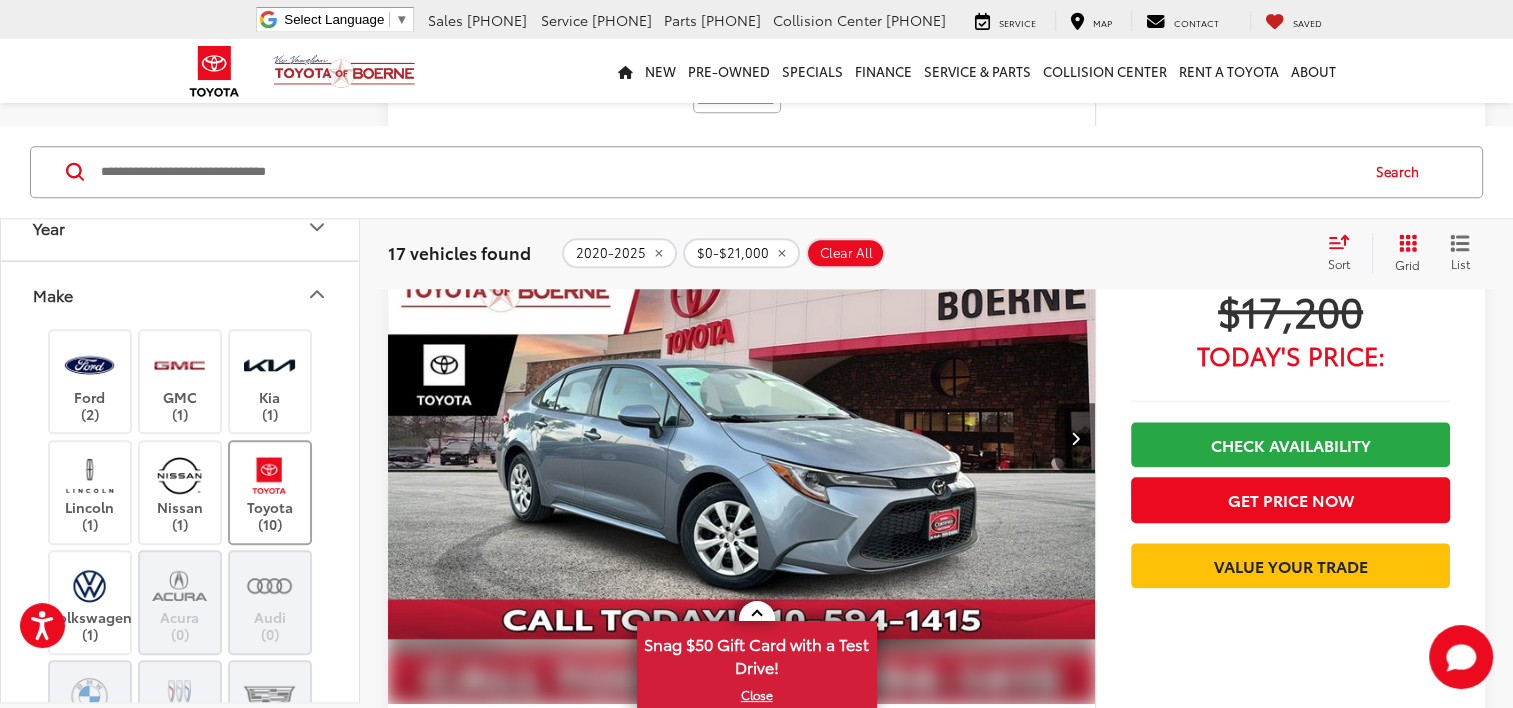 click at bounding box center [269, 475] 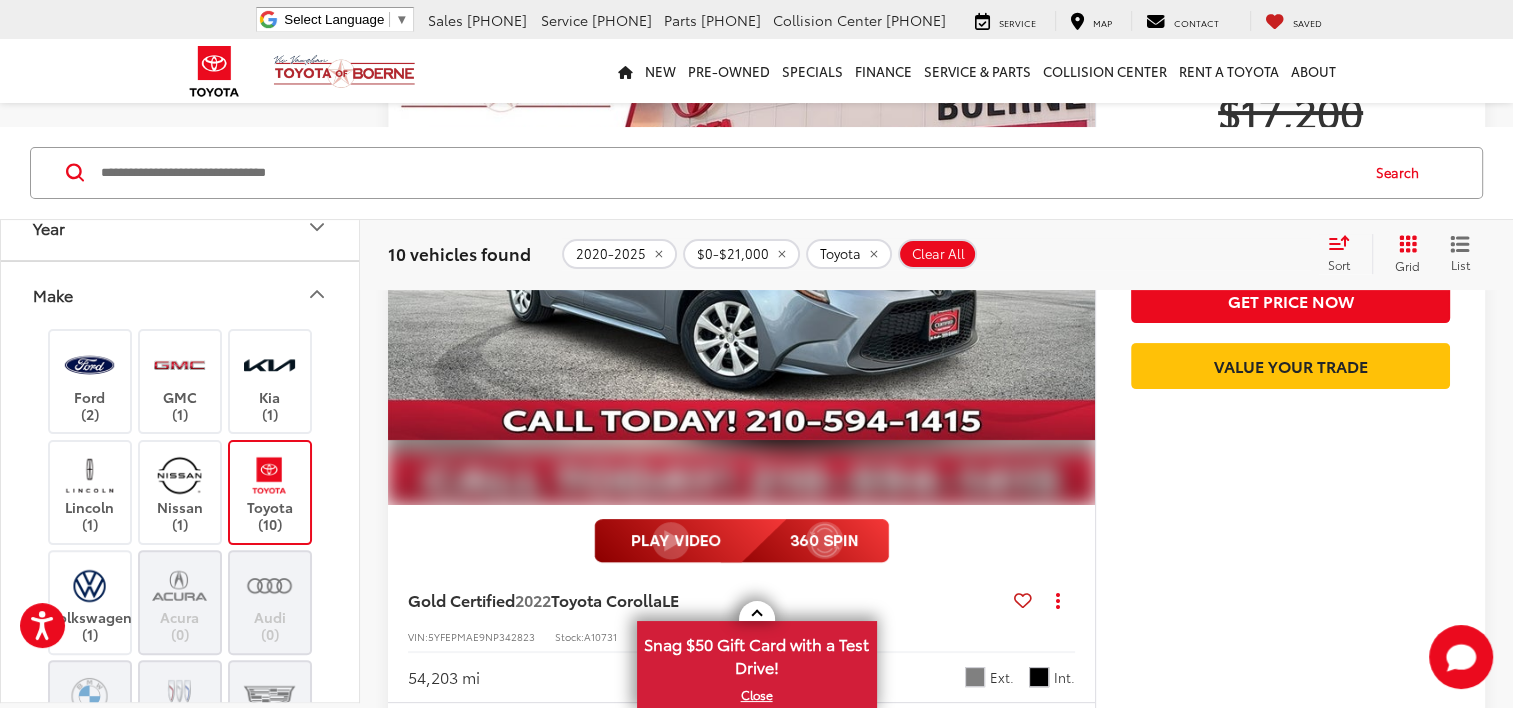 scroll, scrollTop: 400, scrollLeft: 0, axis: vertical 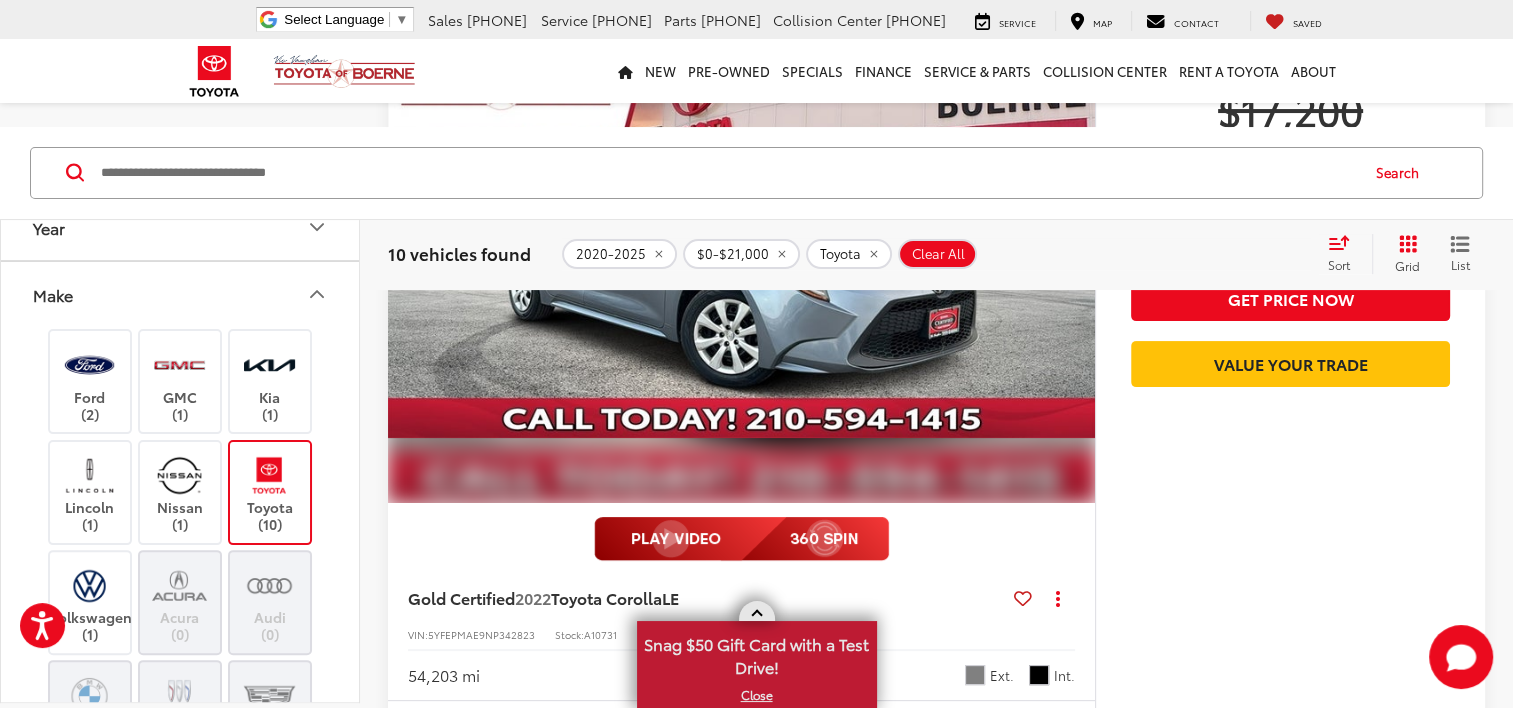 click at bounding box center (756, 615) 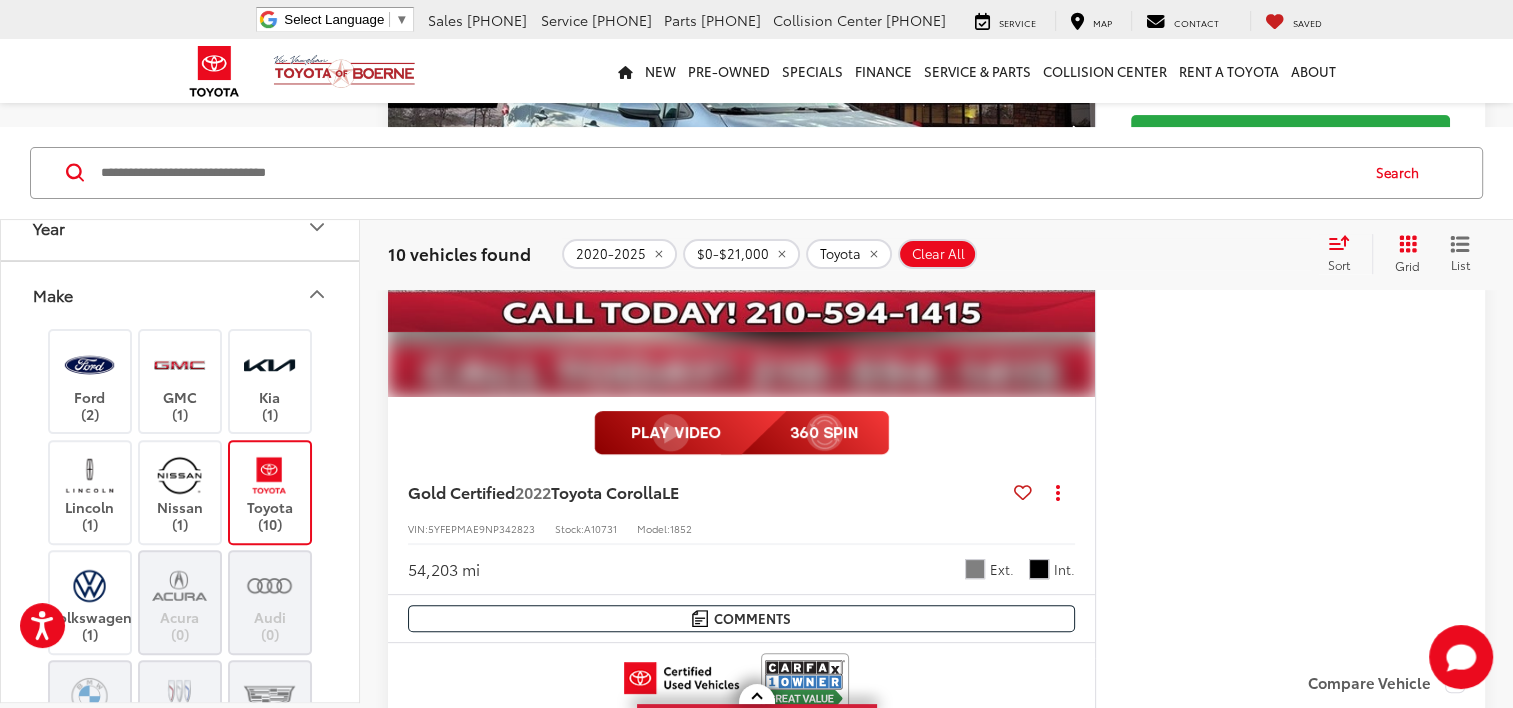 scroll, scrollTop: 600, scrollLeft: 0, axis: vertical 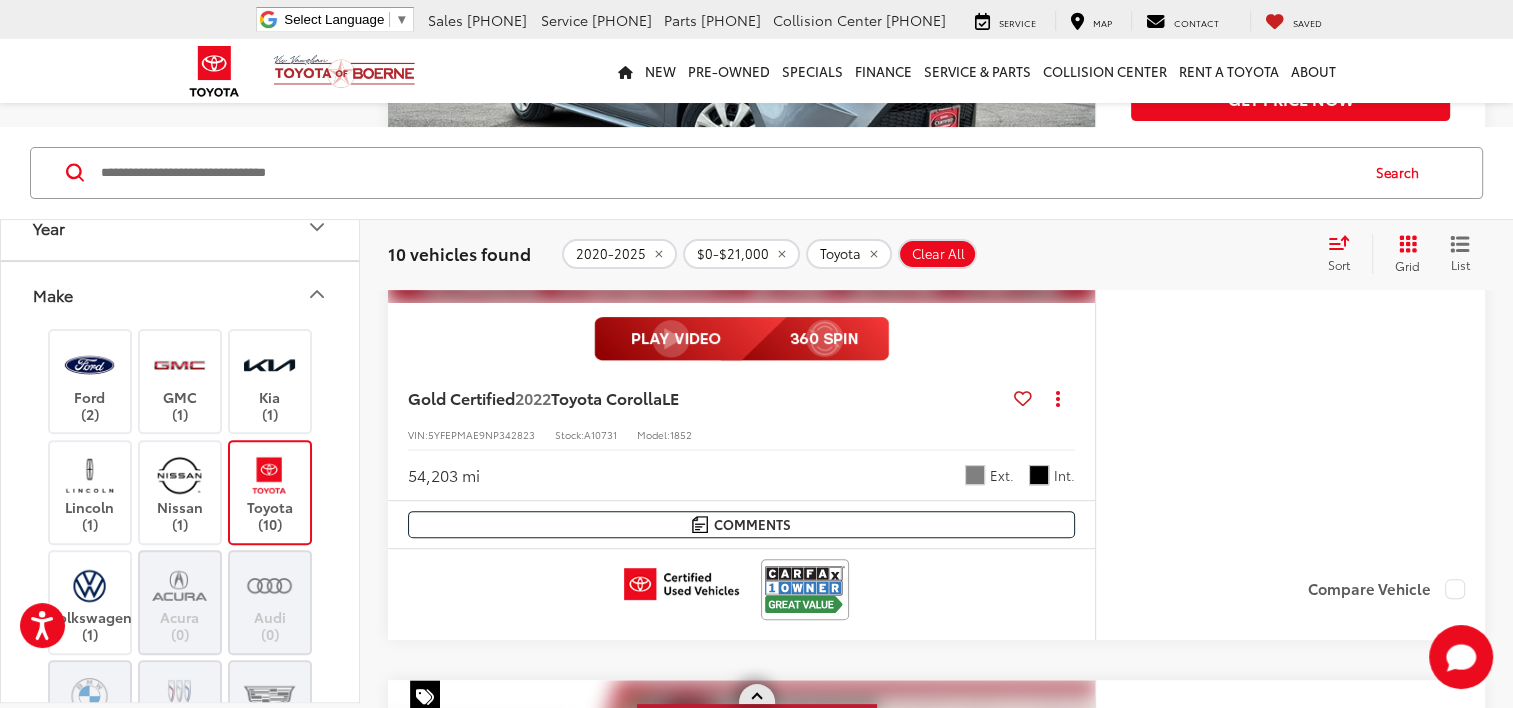click at bounding box center [757, 694] 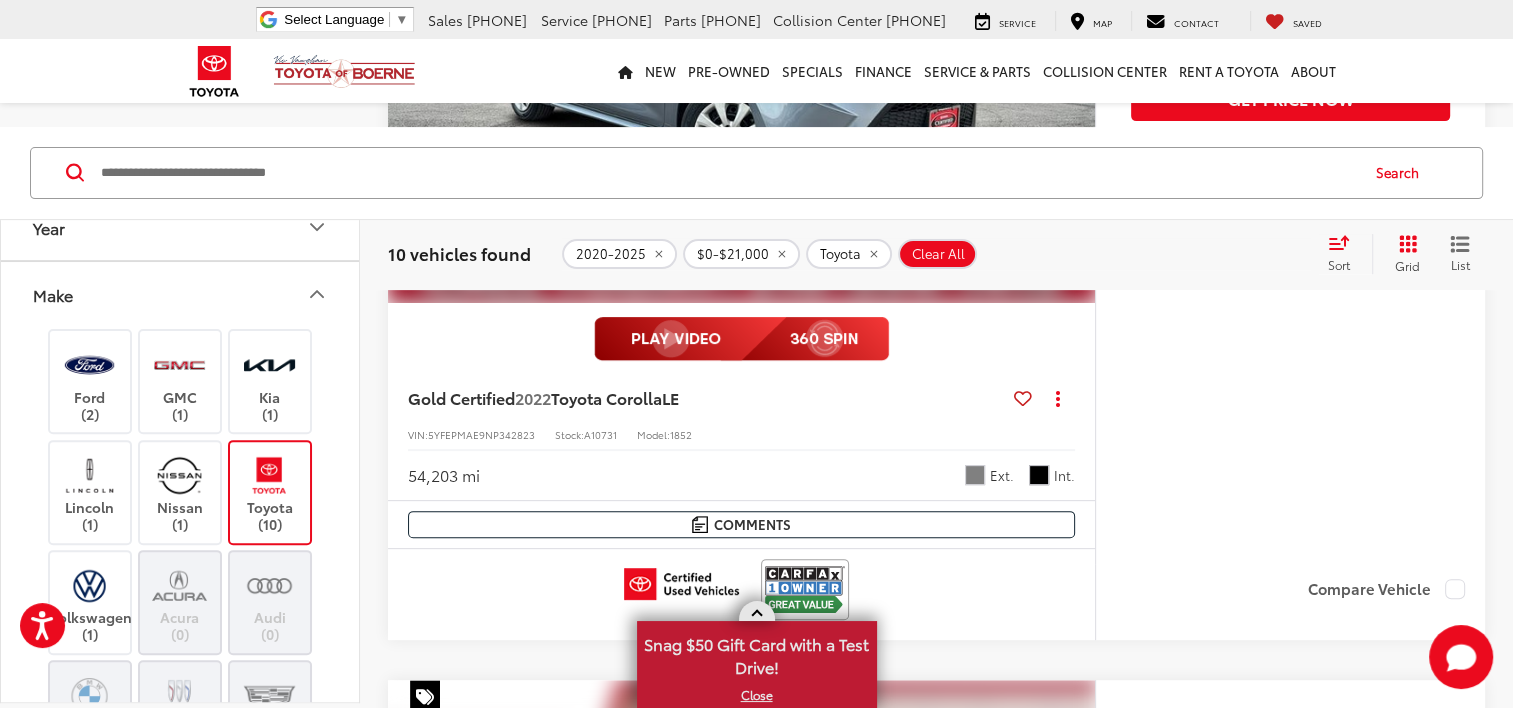 click at bounding box center [757, 611] 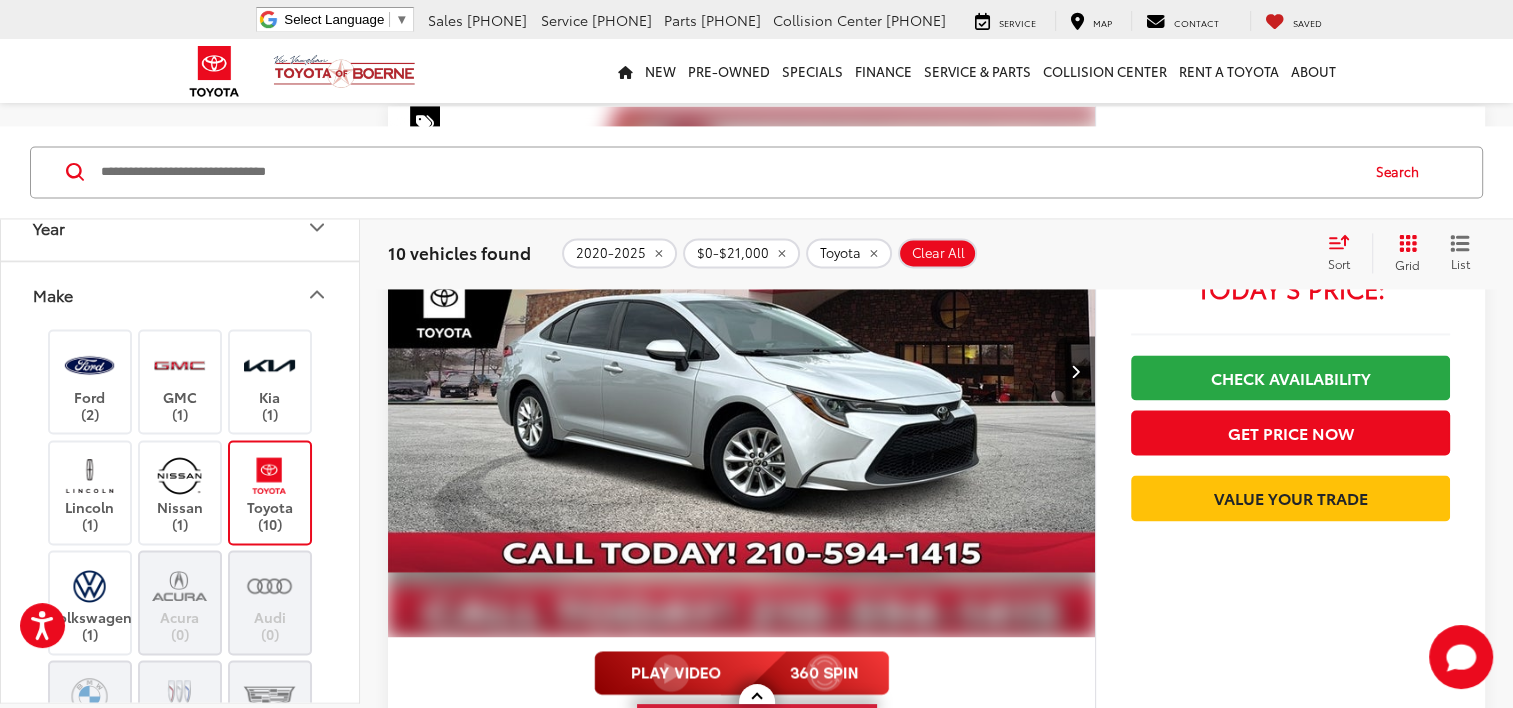 scroll, scrollTop: 3000, scrollLeft: 0, axis: vertical 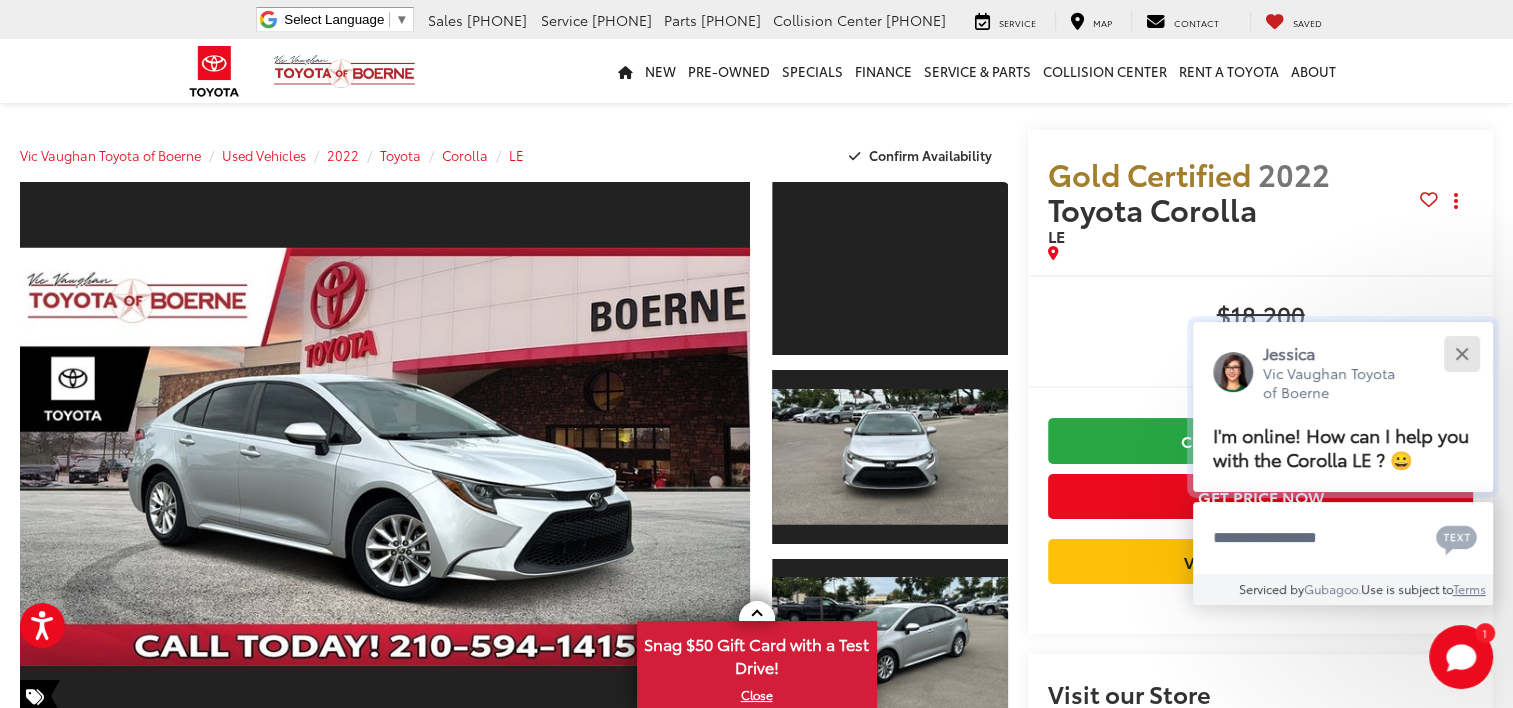 click at bounding box center (1461, 353) 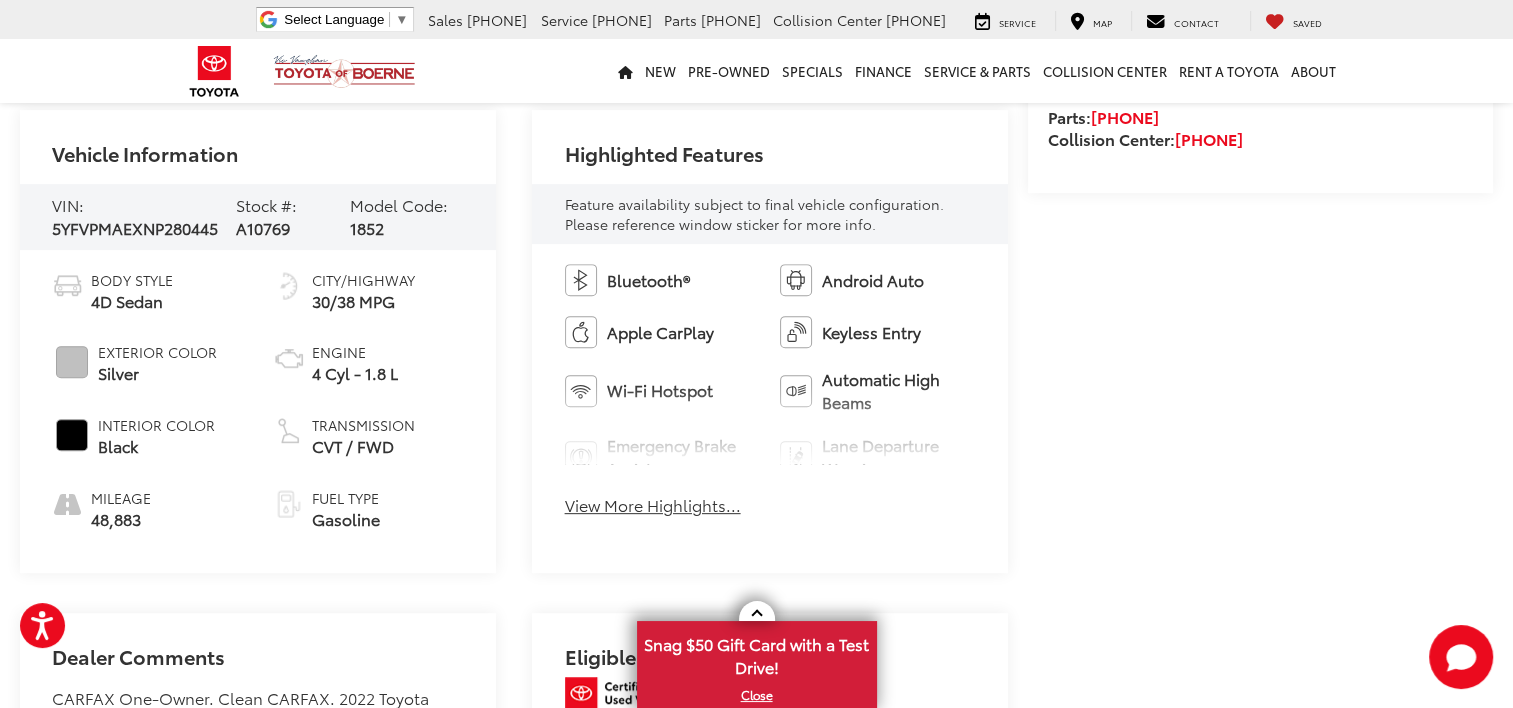 scroll, scrollTop: 800, scrollLeft: 0, axis: vertical 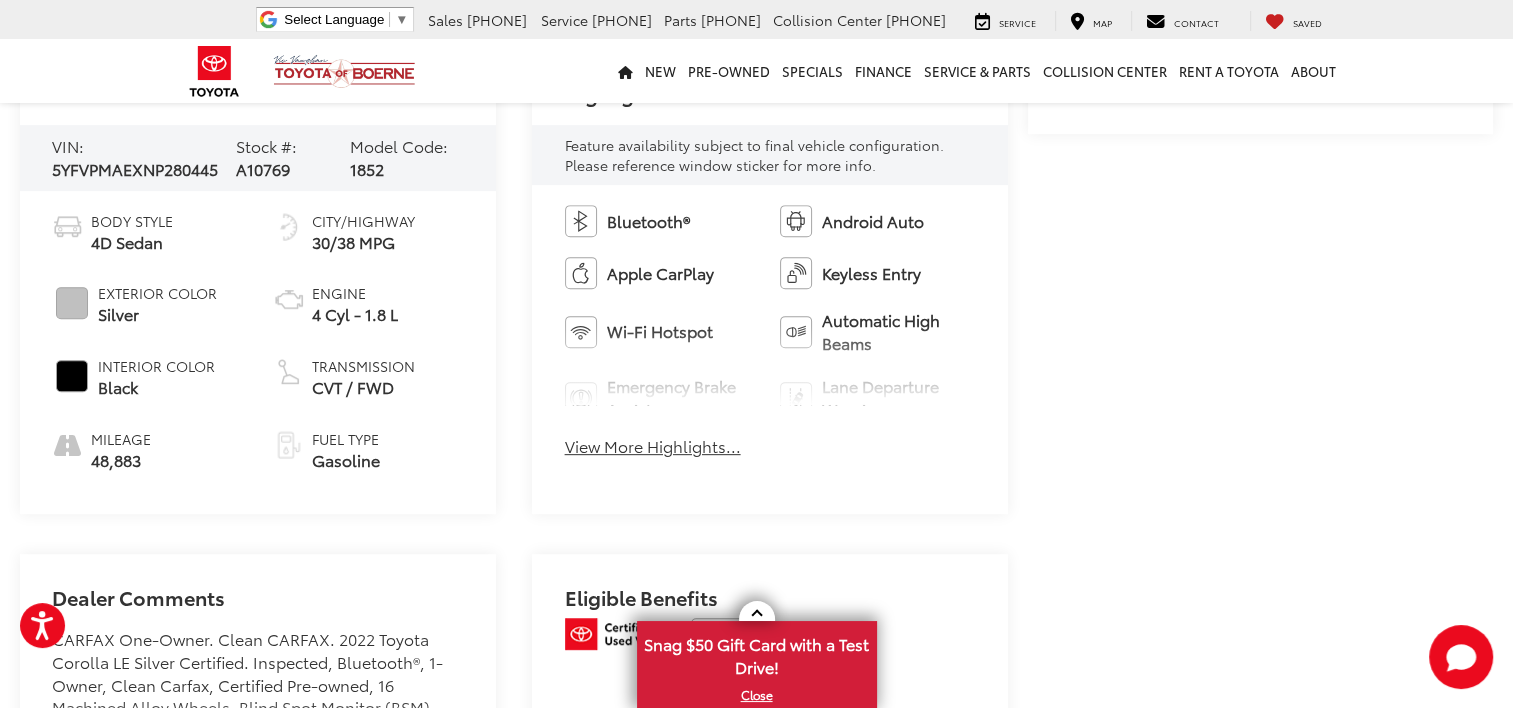 click on "View More Highlights..." at bounding box center (653, 446) 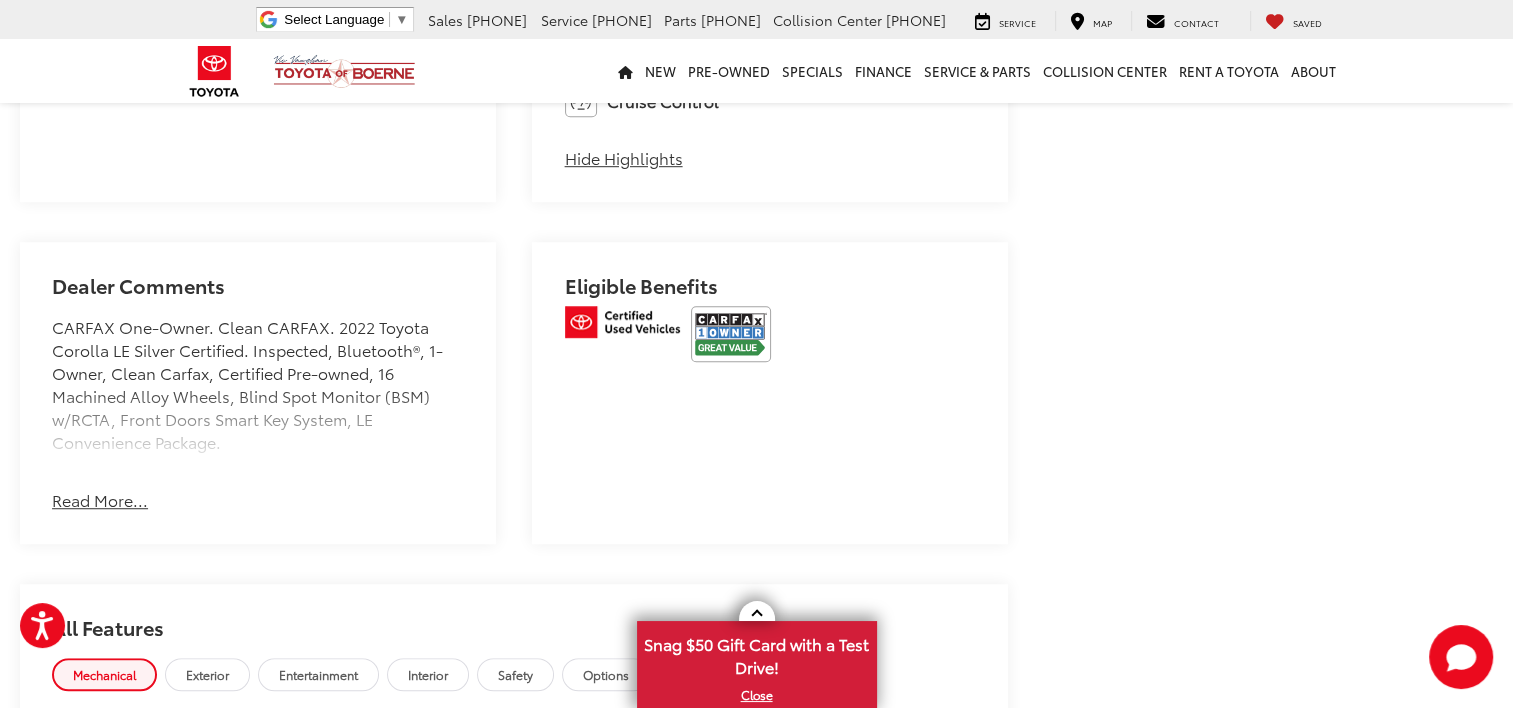 scroll, scrollTop: 1300, scrollLeft: 0, axis: vertical 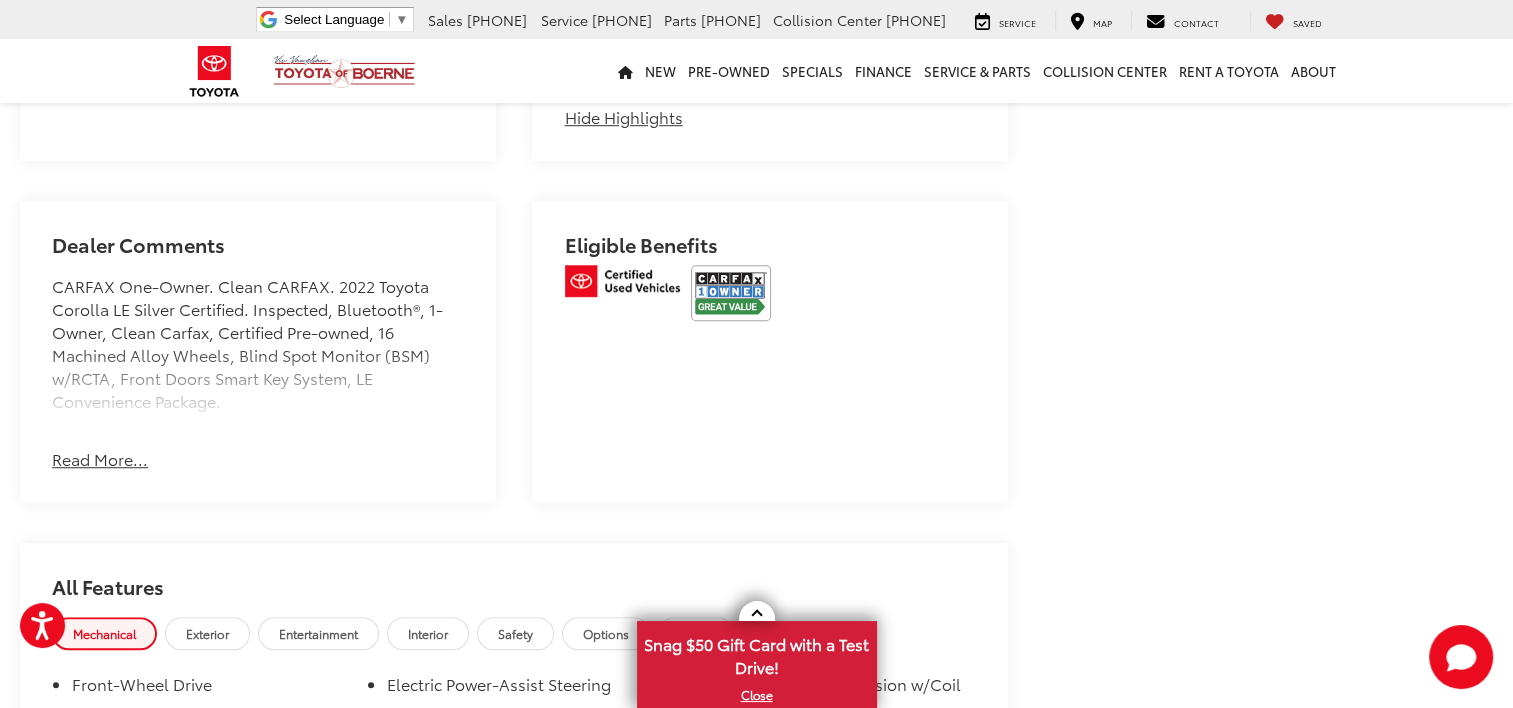 click on "Dealer Comments
CARFAX One-Owner. Clean CARFAX. 2022 Toyota Corolla LE Silver Certified. Inspected, Bluetooth®, 1-Owner, Clean Carfax, Certified Pre-owned, 16 Machined Alloy Wheels, Blind Spot Monitor (BSM) w/RCTA, Front Doors Smart Key System, LE Convenience Package. Recent Arrival! Odometer is 8527 miles below market average! 30/38 City/Highway MPG Toyota Gold Certified Details:  * Limited Warranty: 12 Month/12,000 Mile Limited Comprehensive Warranty: 12 Month/12,000 Mile (whichever comes first) from certified purchase date  * 160 Point Inspection  * Roadside Assistance for 7 Year / 100,000 Mile. Standard New-Car Financing Rates Available. Warranty honored at over 1,400 Toyota dealers in the continental U.S. & Canada. Trade-ins accepted. Trouble-free handling of your transaction, including DMV paperwork  * Transferable Warranty  * Roadside Assistance  * Powertrain Limited Warranty: 84 Month/100,000 Mile (whichever comes first) from TCUV purchase date  * Warranty Deductible: $0  * Vehicle History" at bounding box center [258, 352] 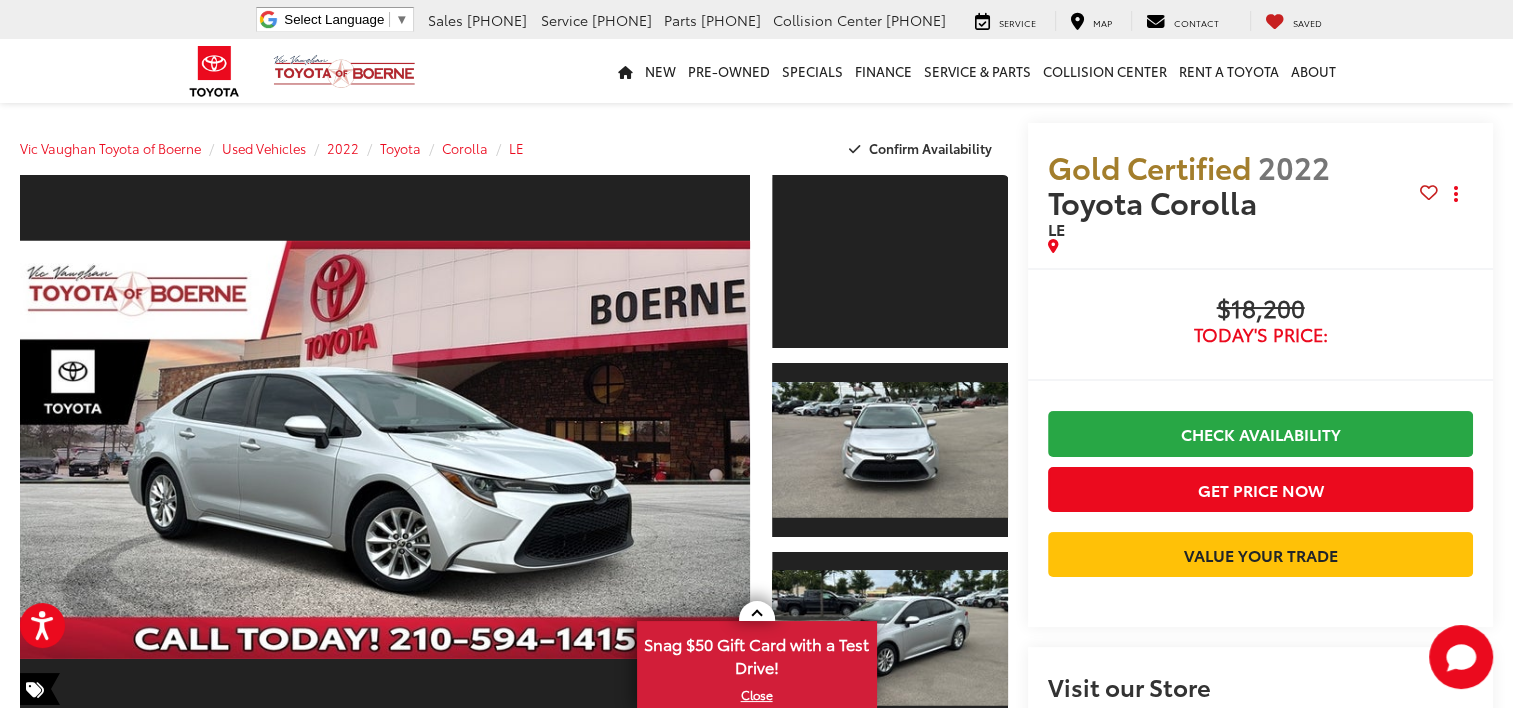 scroll, scrollTop: 0, scrollLeft: 0, axis: both 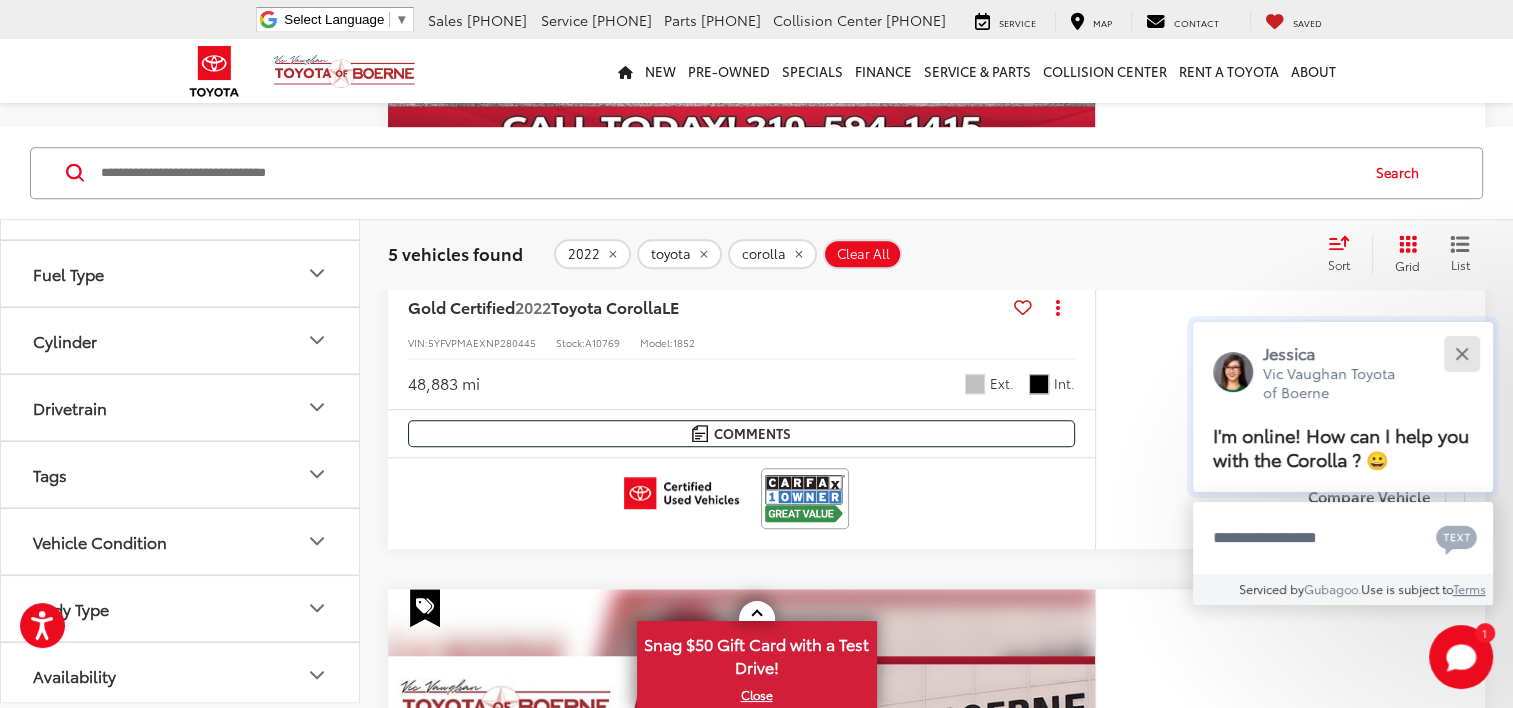 click at bounding box center (1461, 353) 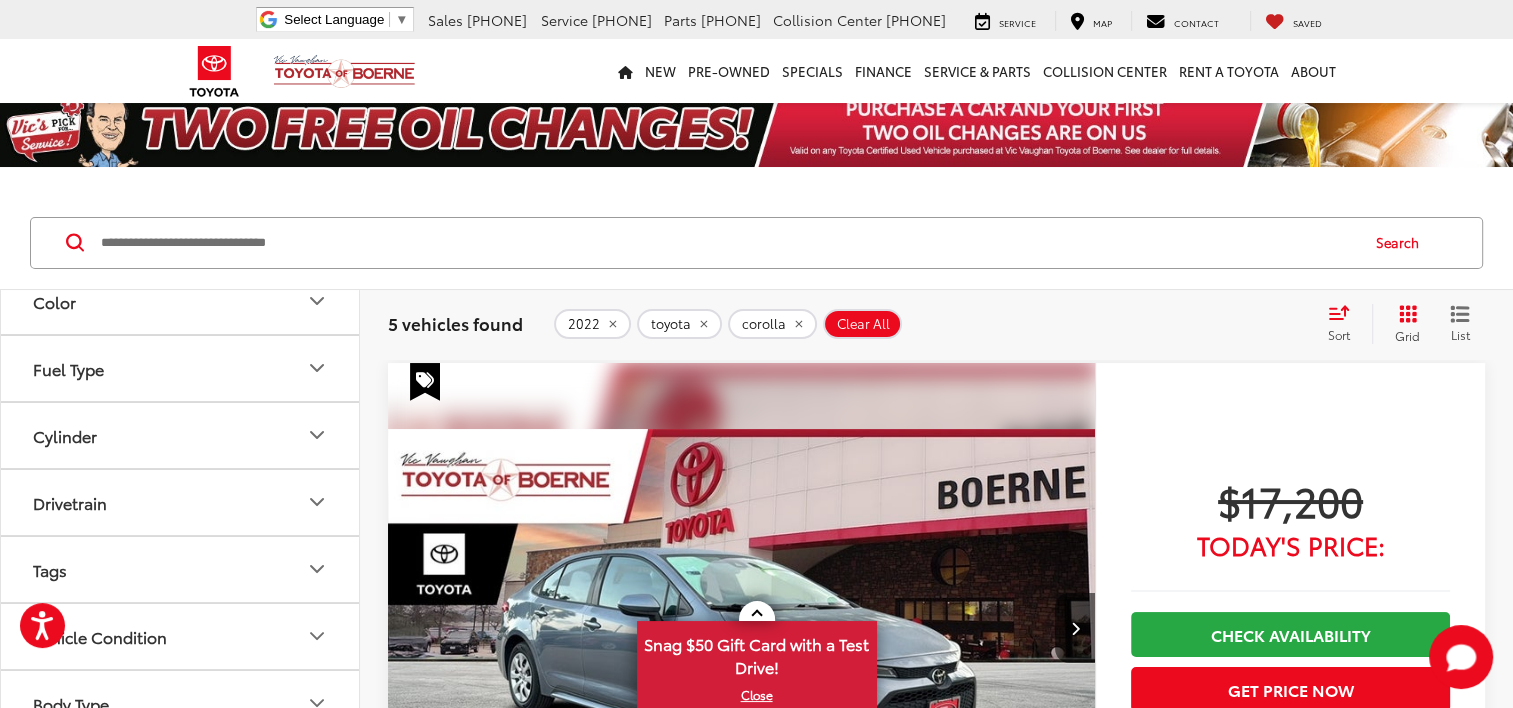 scroll, scrollTop: 0, scrollLeft: 0, axis: both 